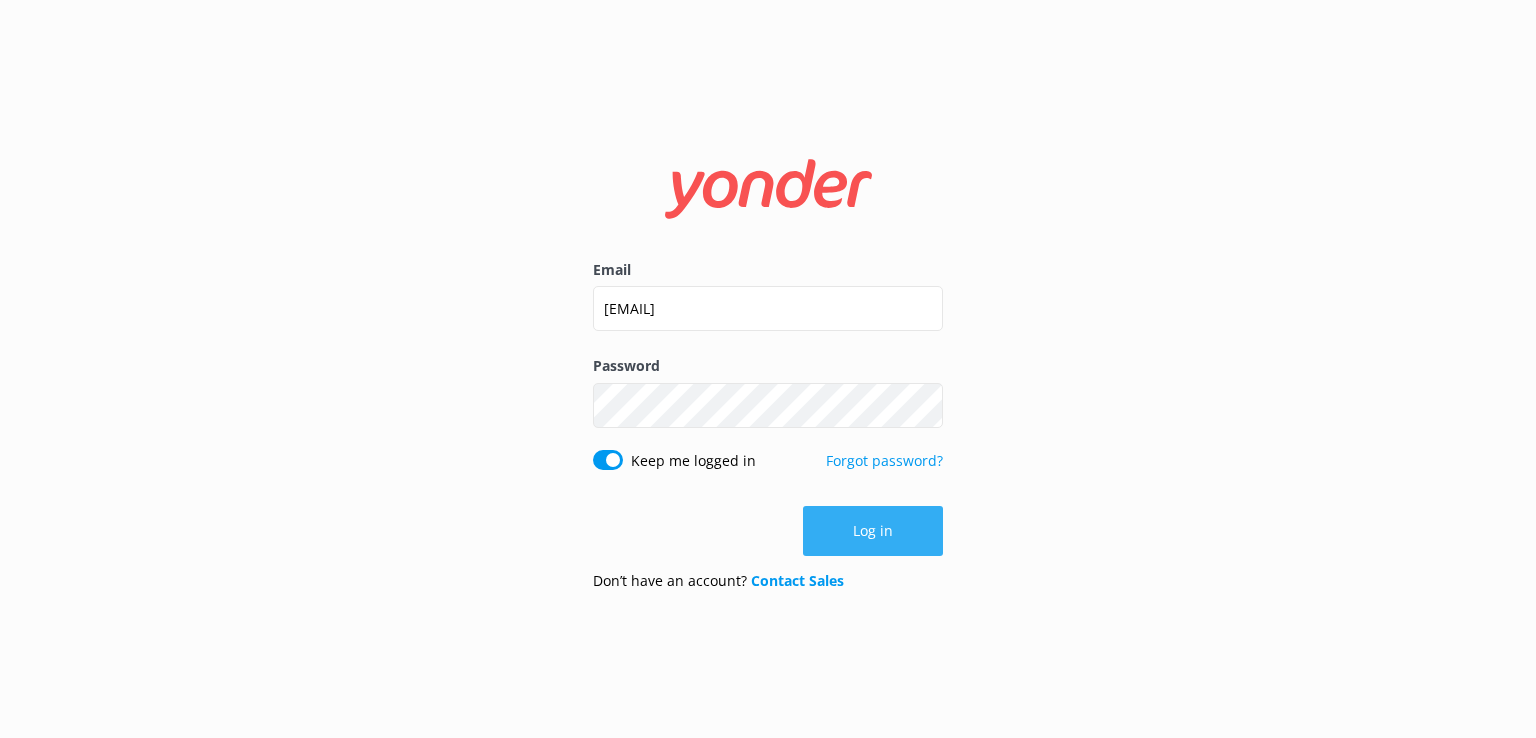 click on "Log in" at bounding box center [768, 531] 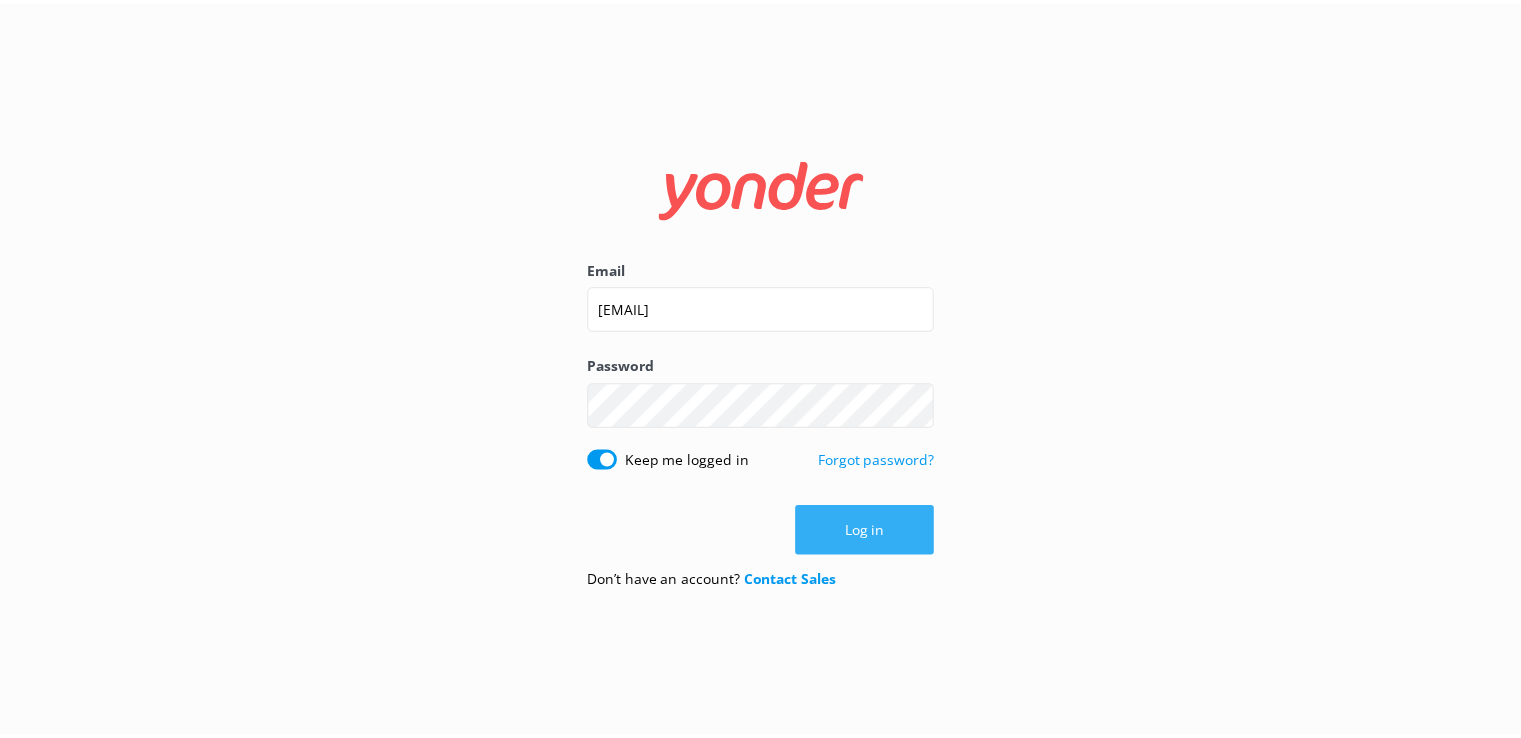 scroll, scrollTop: 0, scrollLeft: 0, axis: both 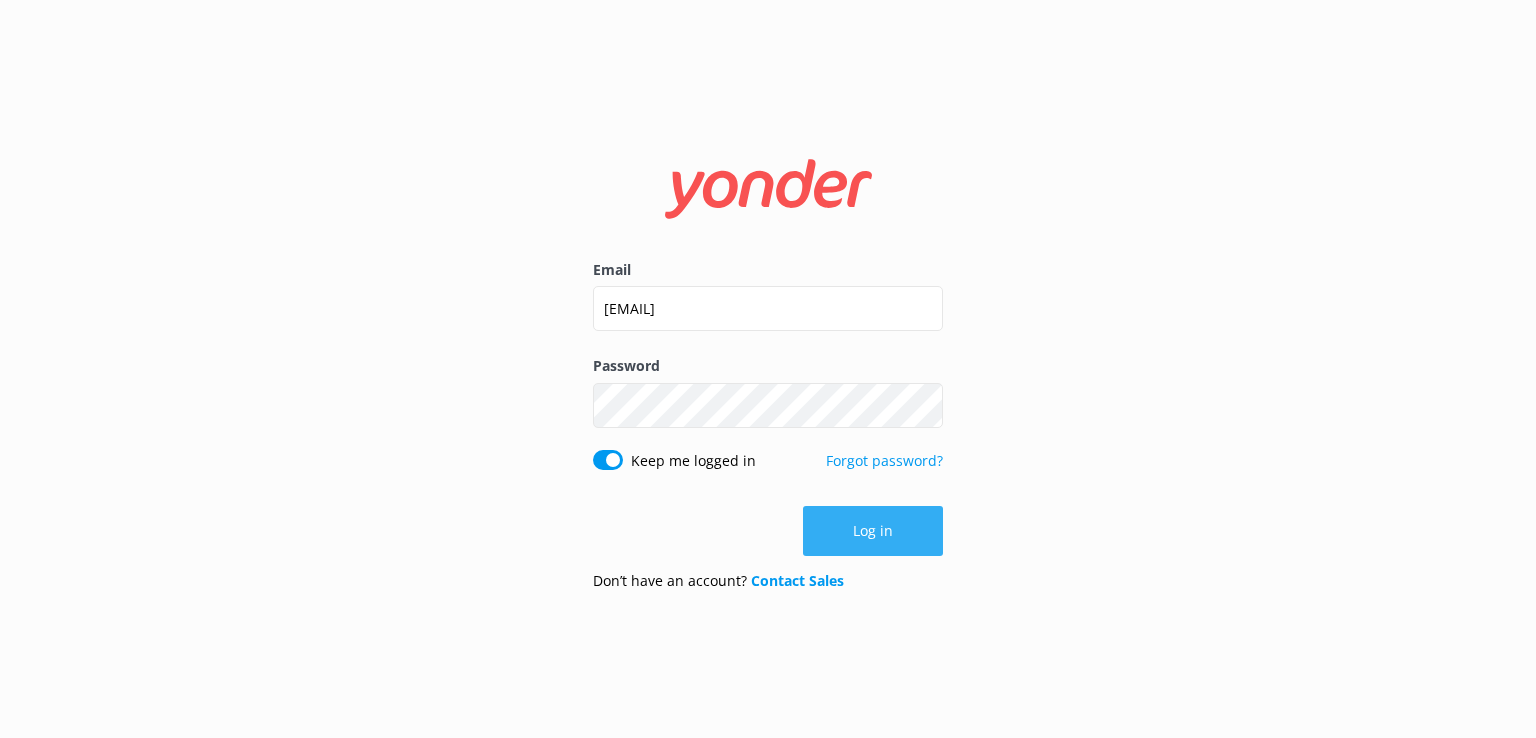 click on "Log in" at bounding box center [873, 531] 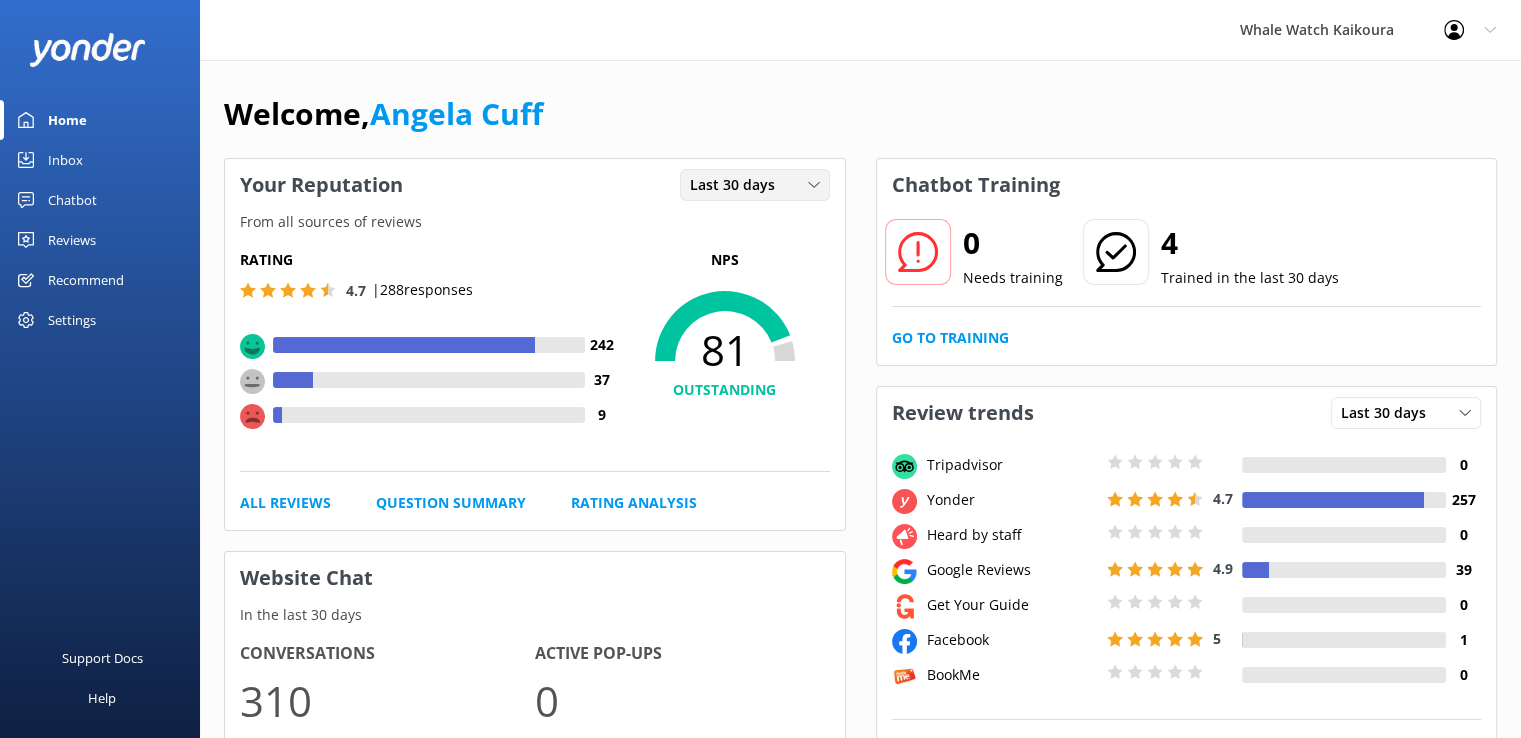 click on "Last 30 days" at bounding box center [755, 185] 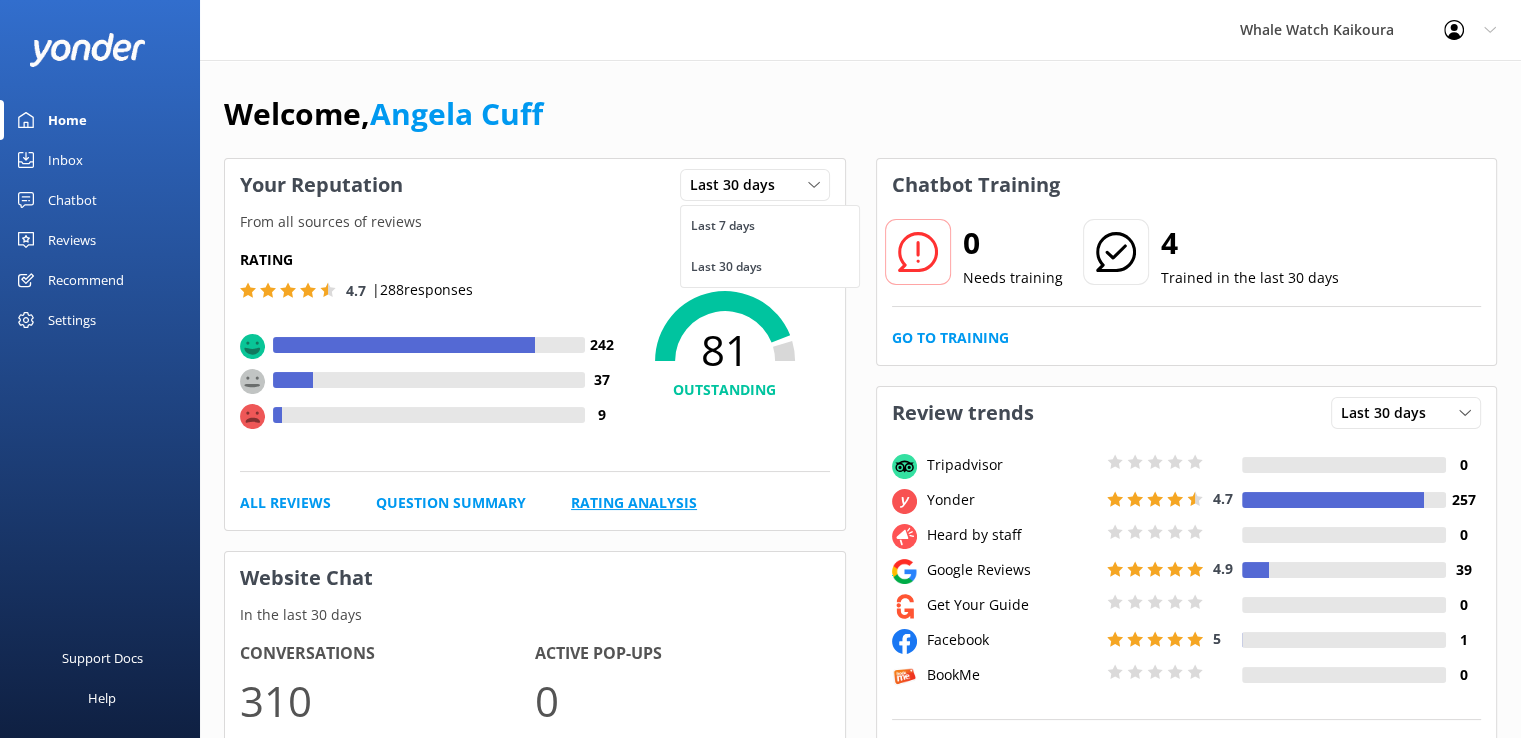 click on "Rating Analysis" at bounding box center [634, 503] 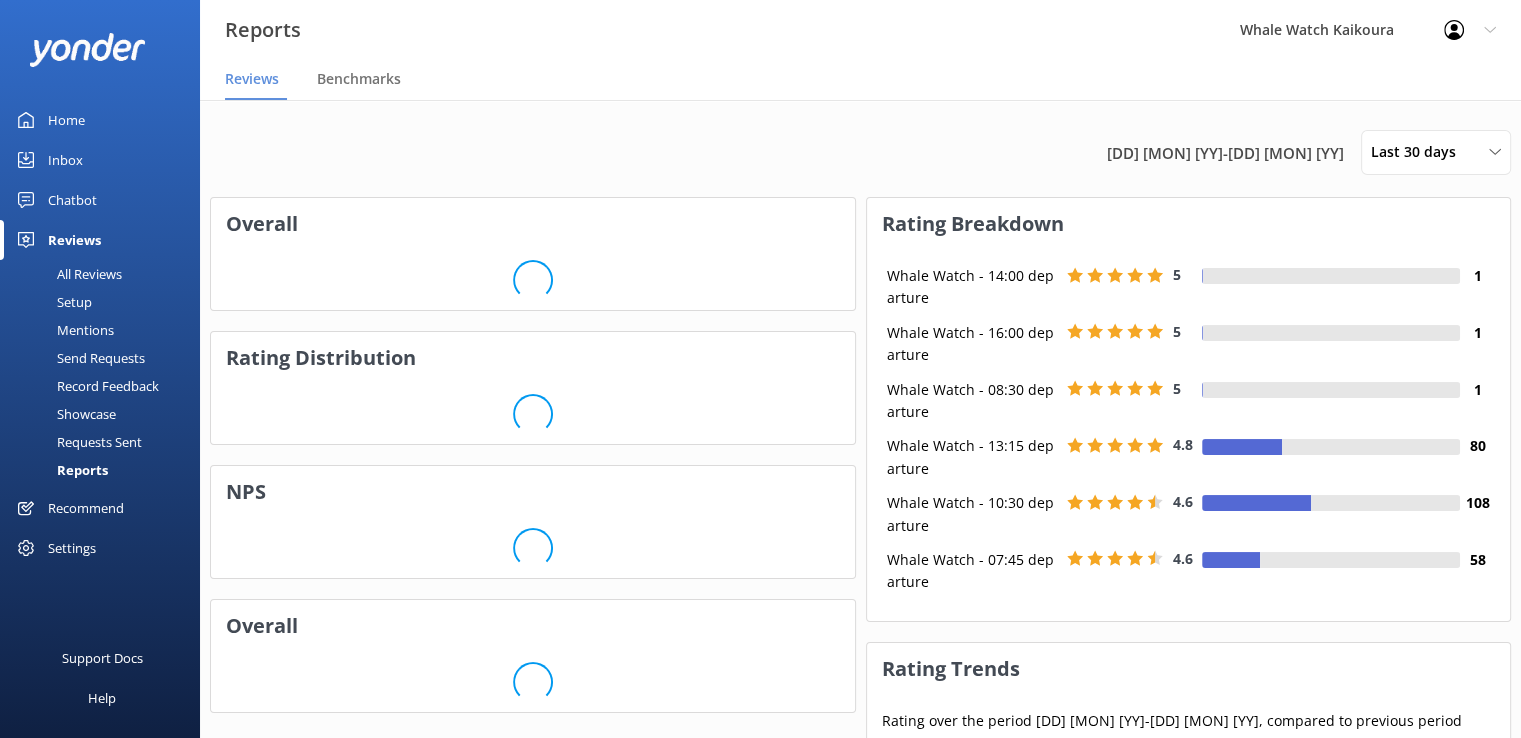 scroll, scrollTop: 16, scrollLeft: 16, axis: both 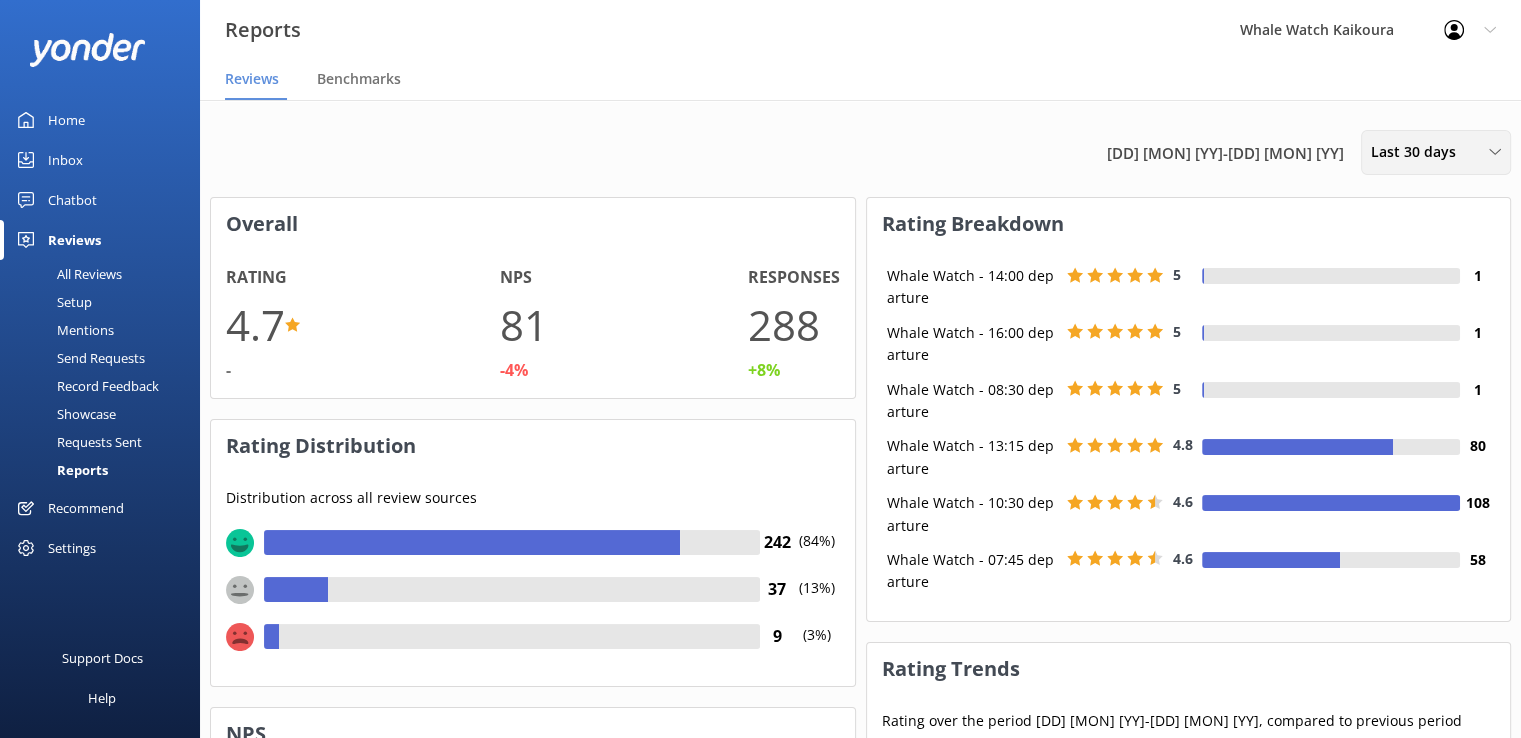 click 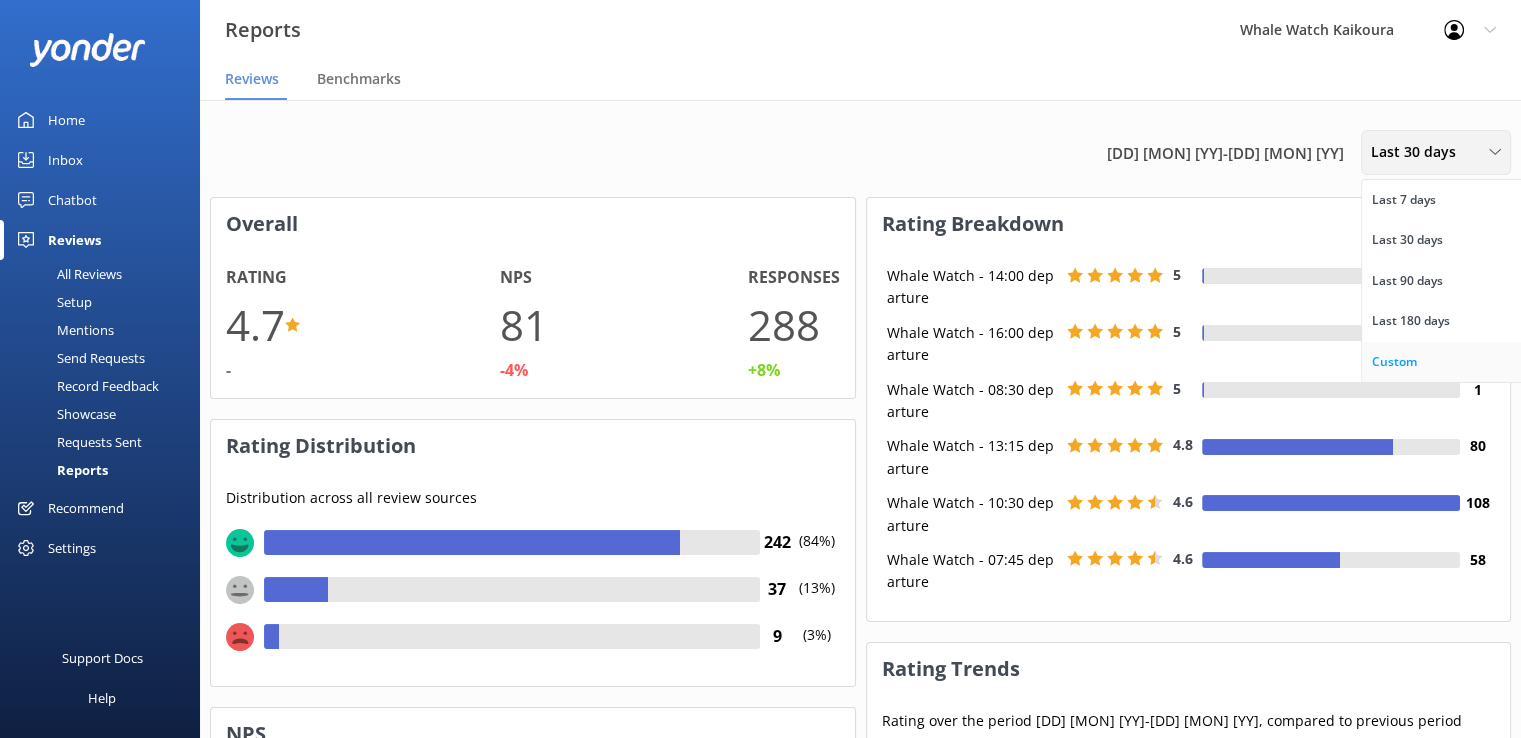 click on "Custom" at bounding box center (1394, 362) 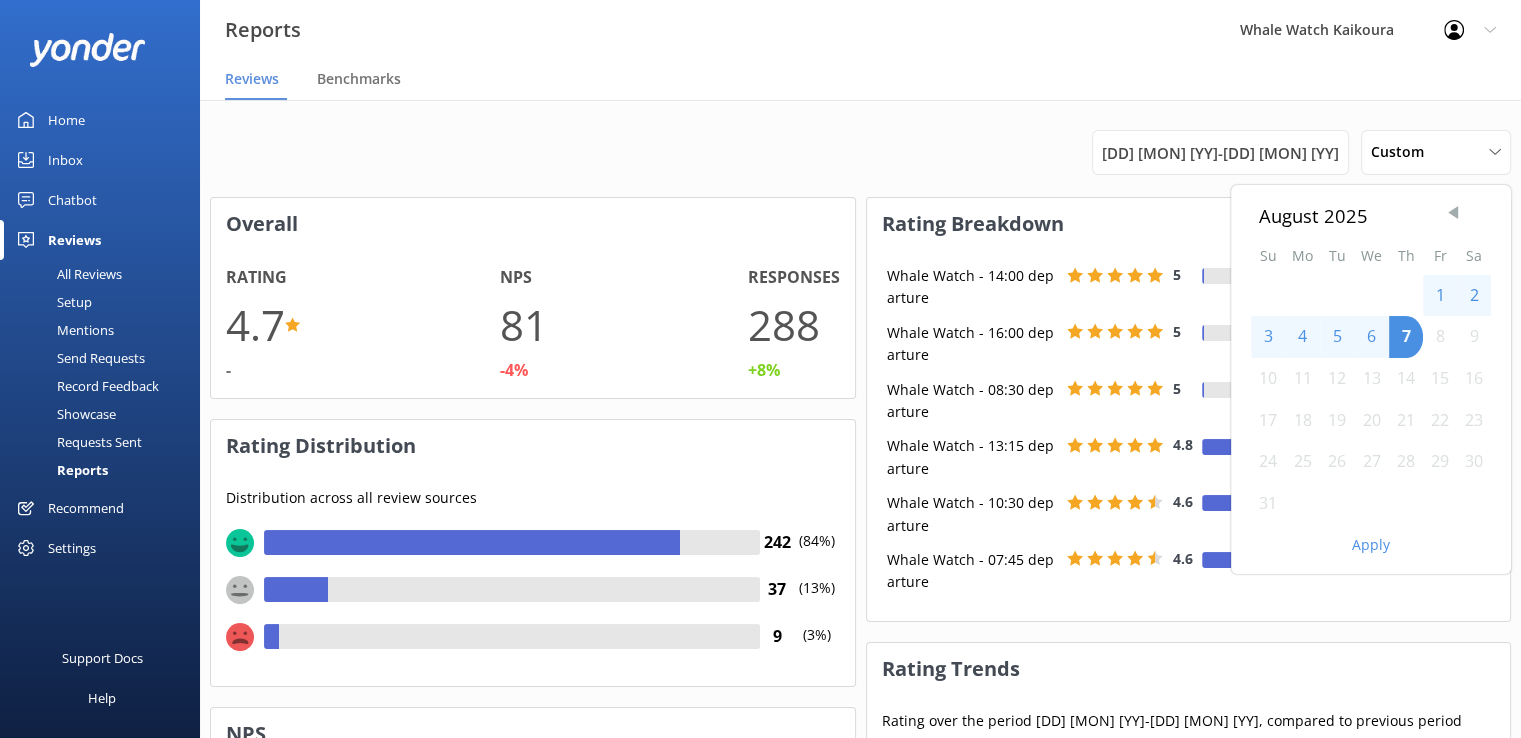 click at bounding box center [1453, 213] 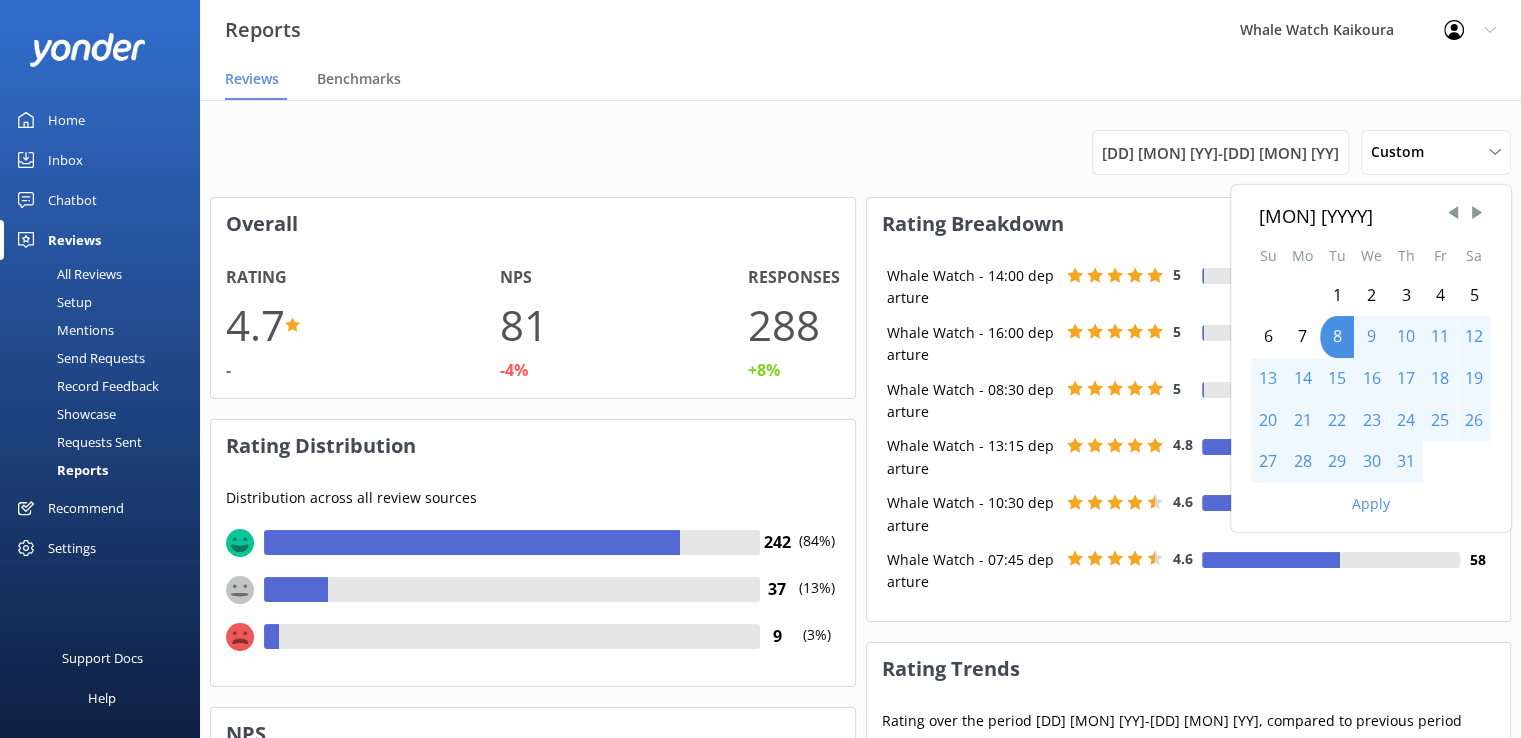 click on "1" at bounding box center [1337, 296] 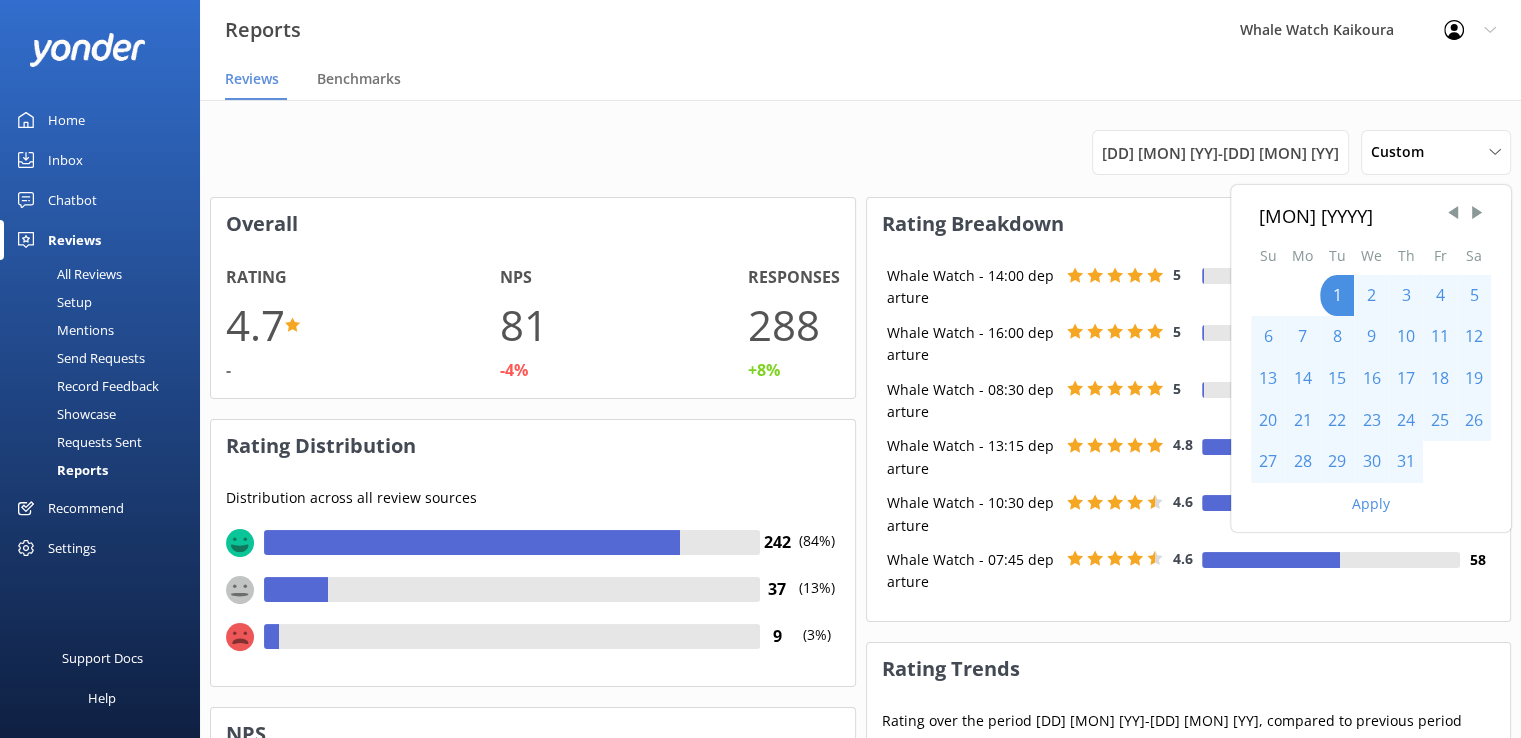 click on "31" at bounding box center [1406, 462] 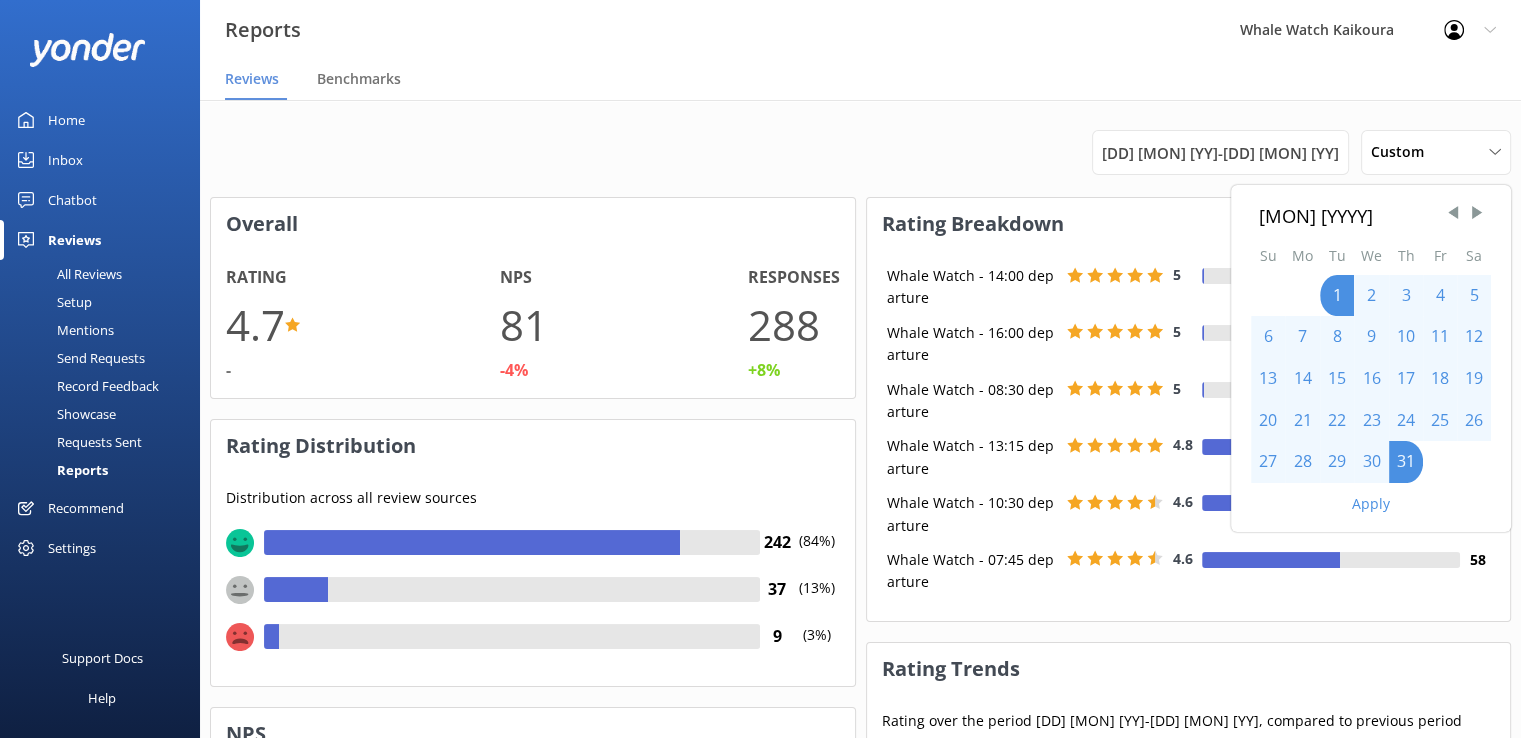 click on "Apply" at bounding box center [1371, 504] 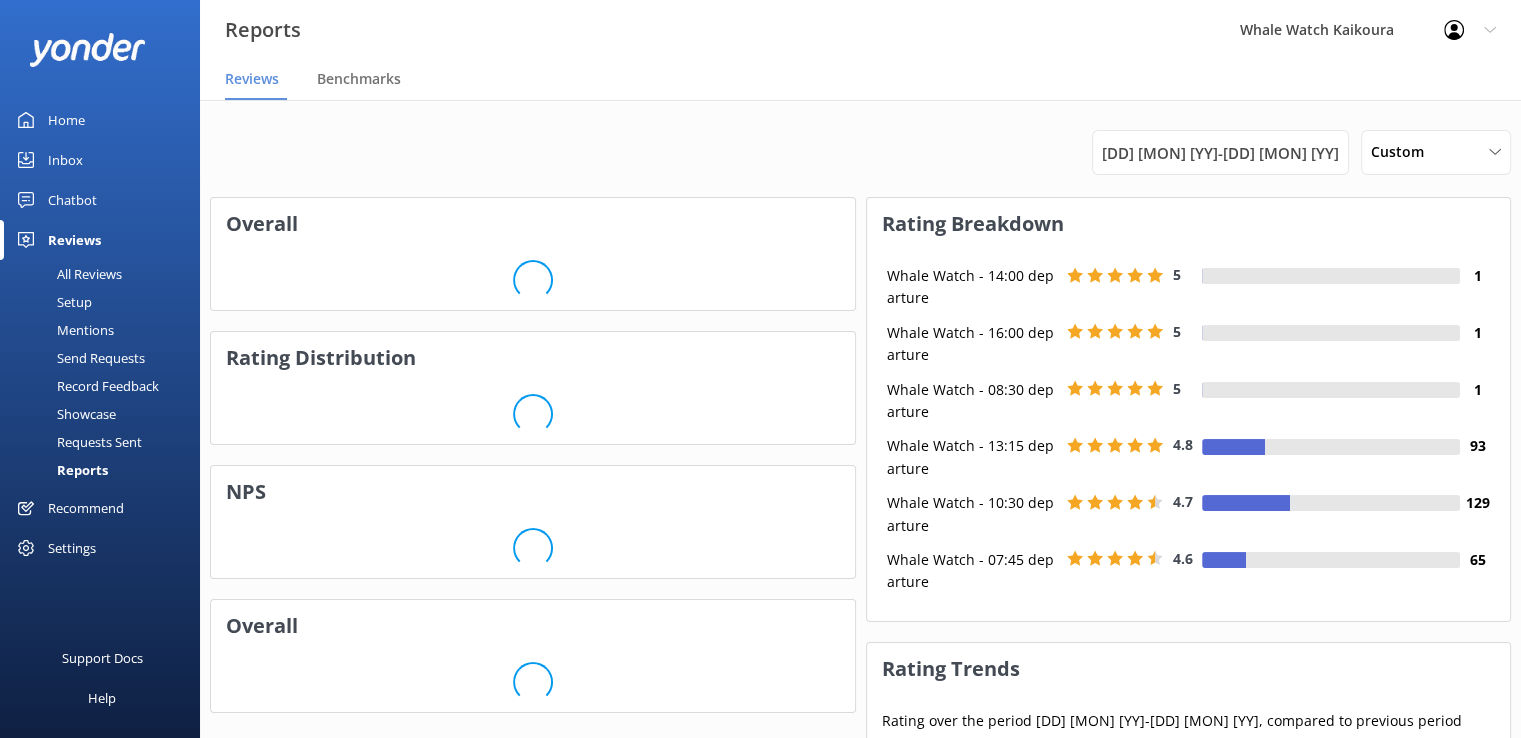 scroll, scrollTop: 16, scrollLeft: 16, axis: both 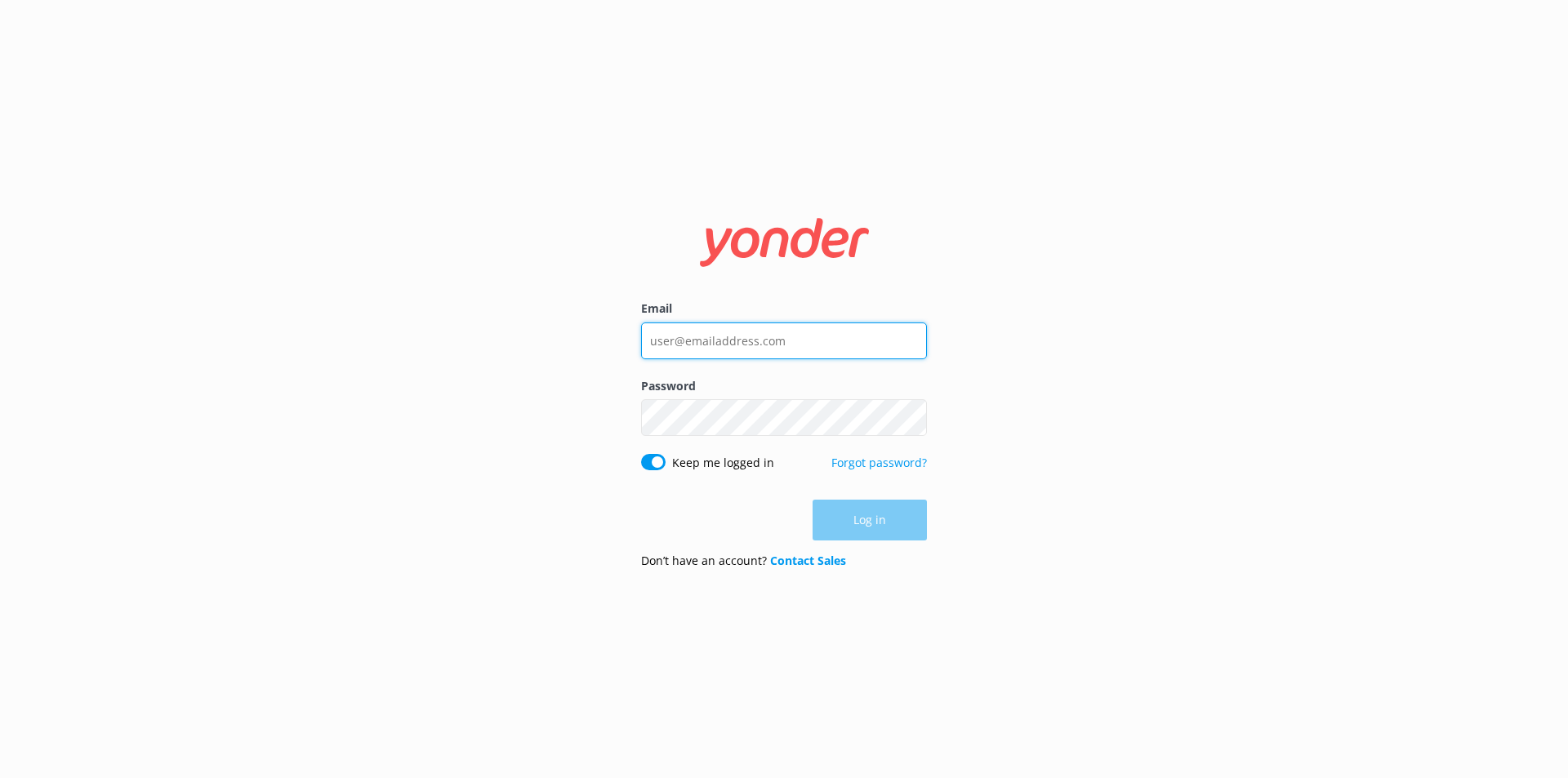 type on "[EMAIL]" 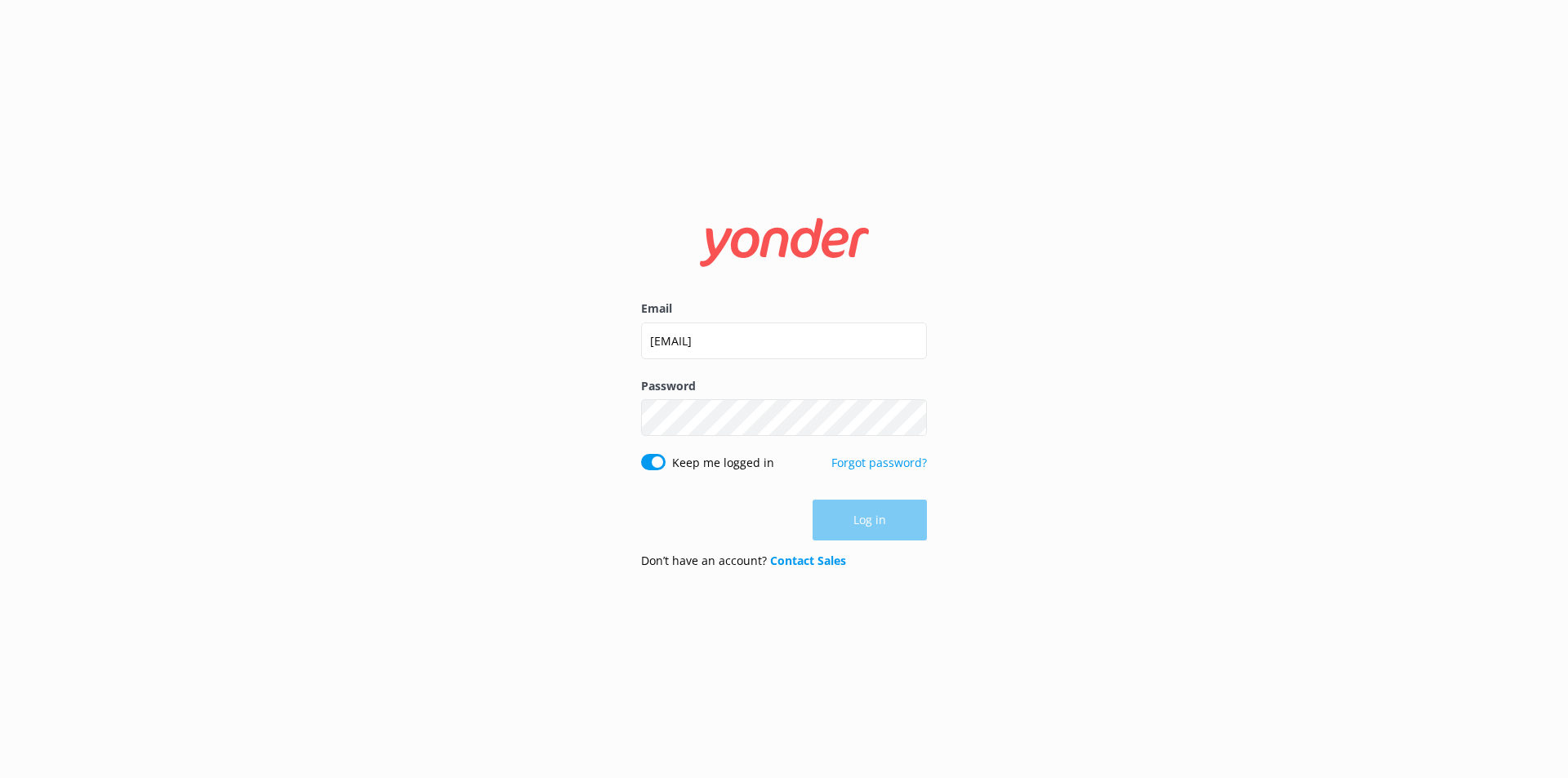 click on "Log in" at bounding box center (784, 520) 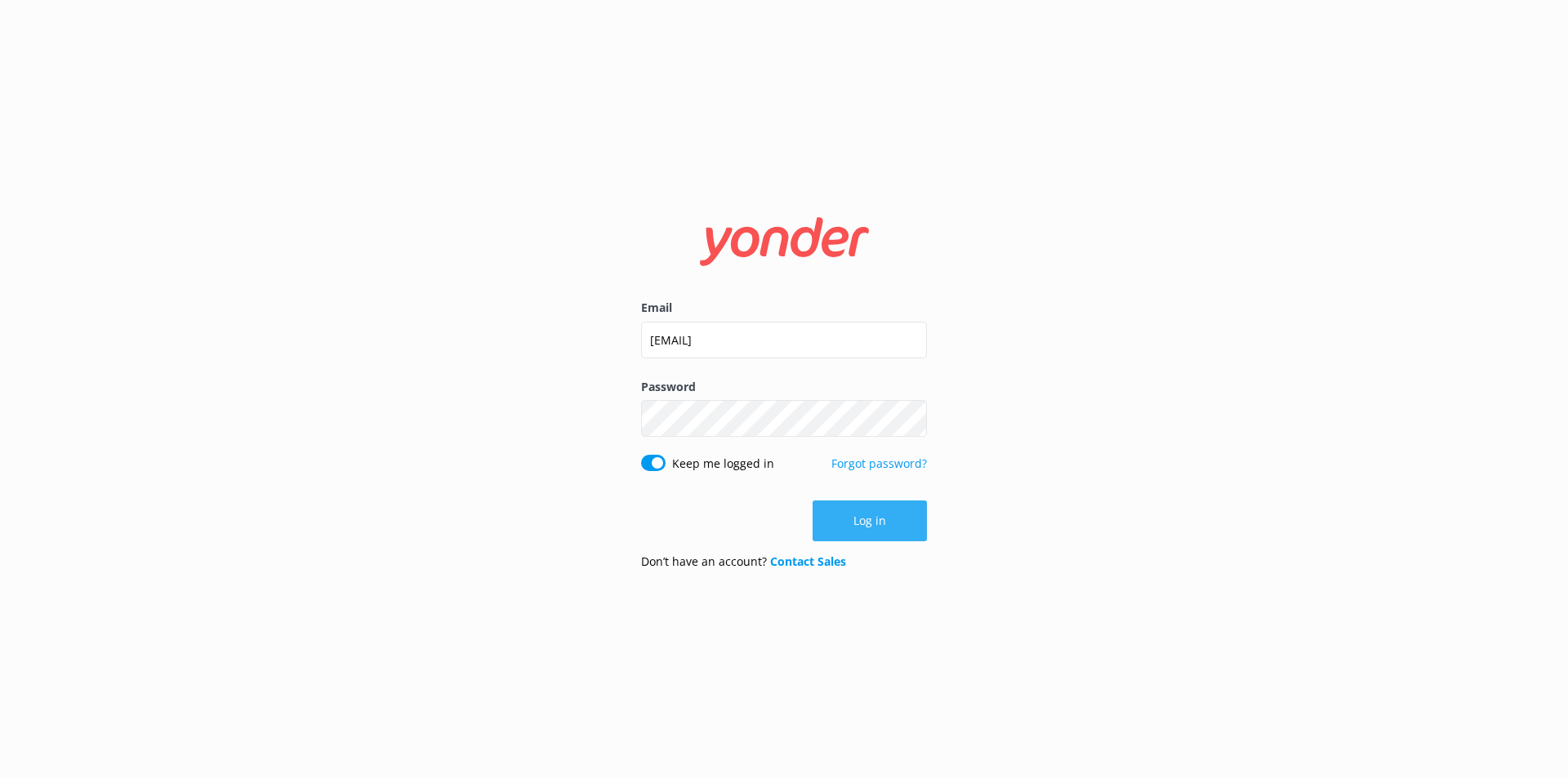 click on "Log in" at bounding box center [870, 521] 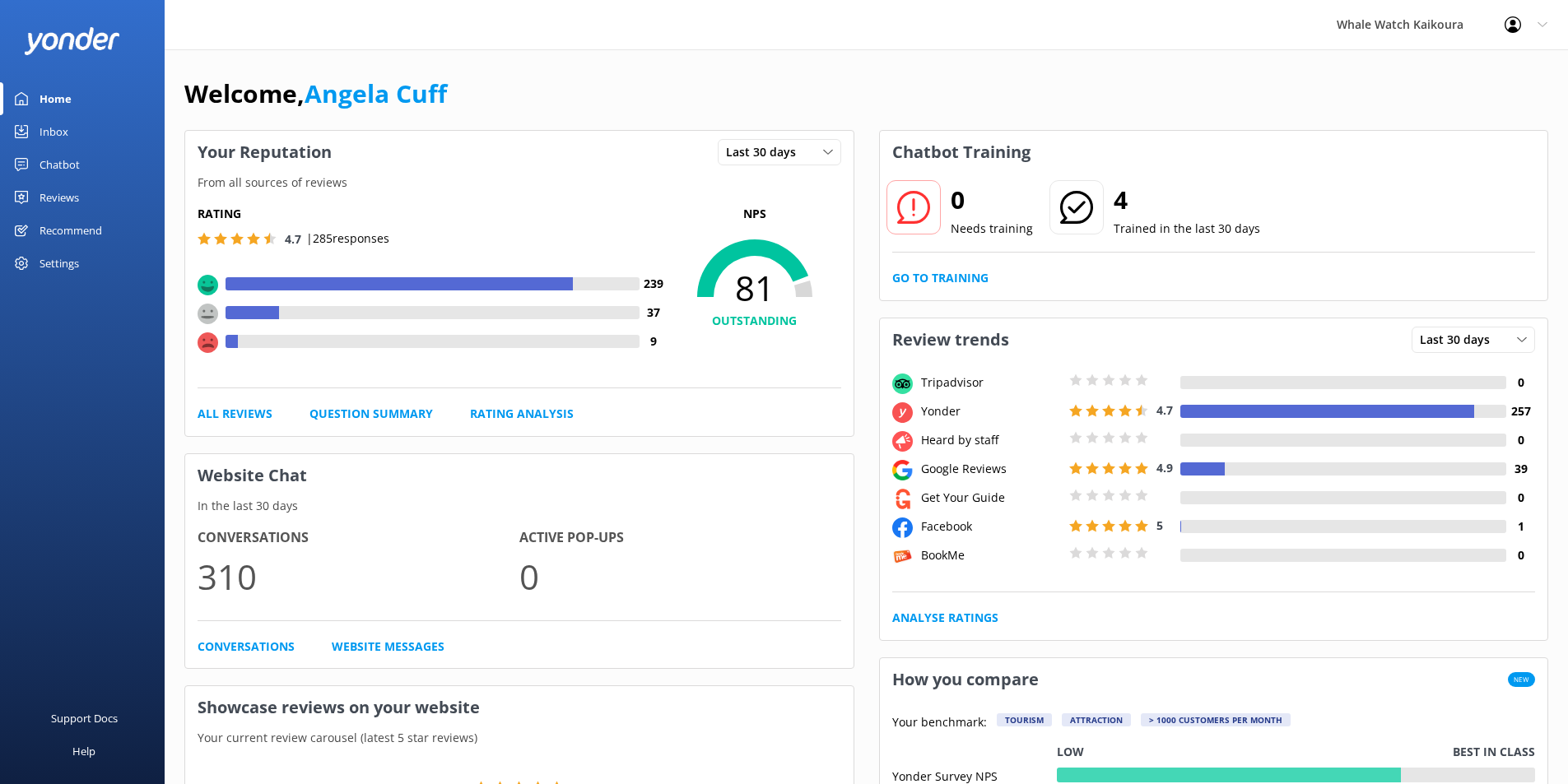 click on "Reviews" at bounding box center [59, 197] 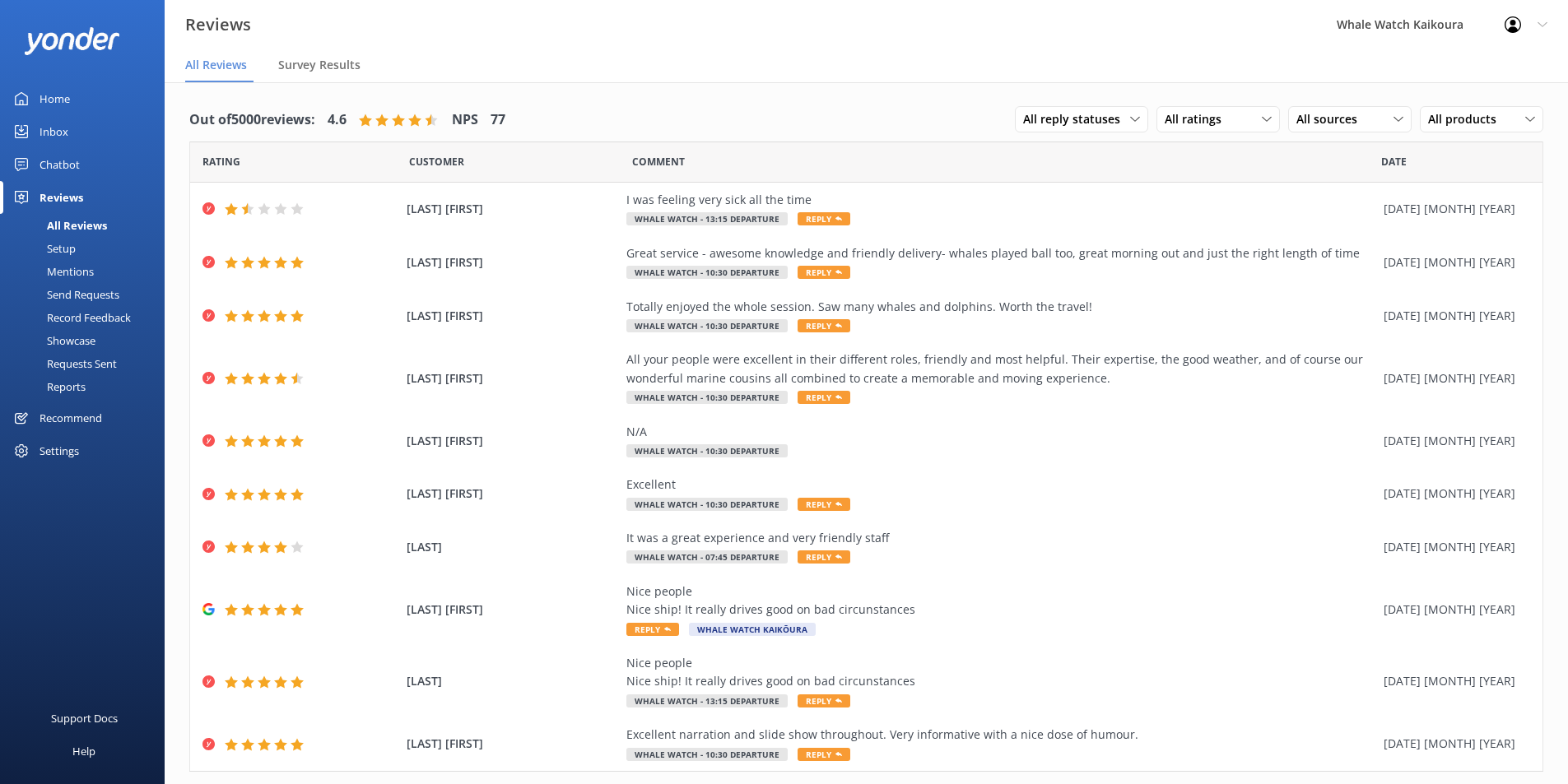 click on "Mentions" at bounding box center [52, 271] 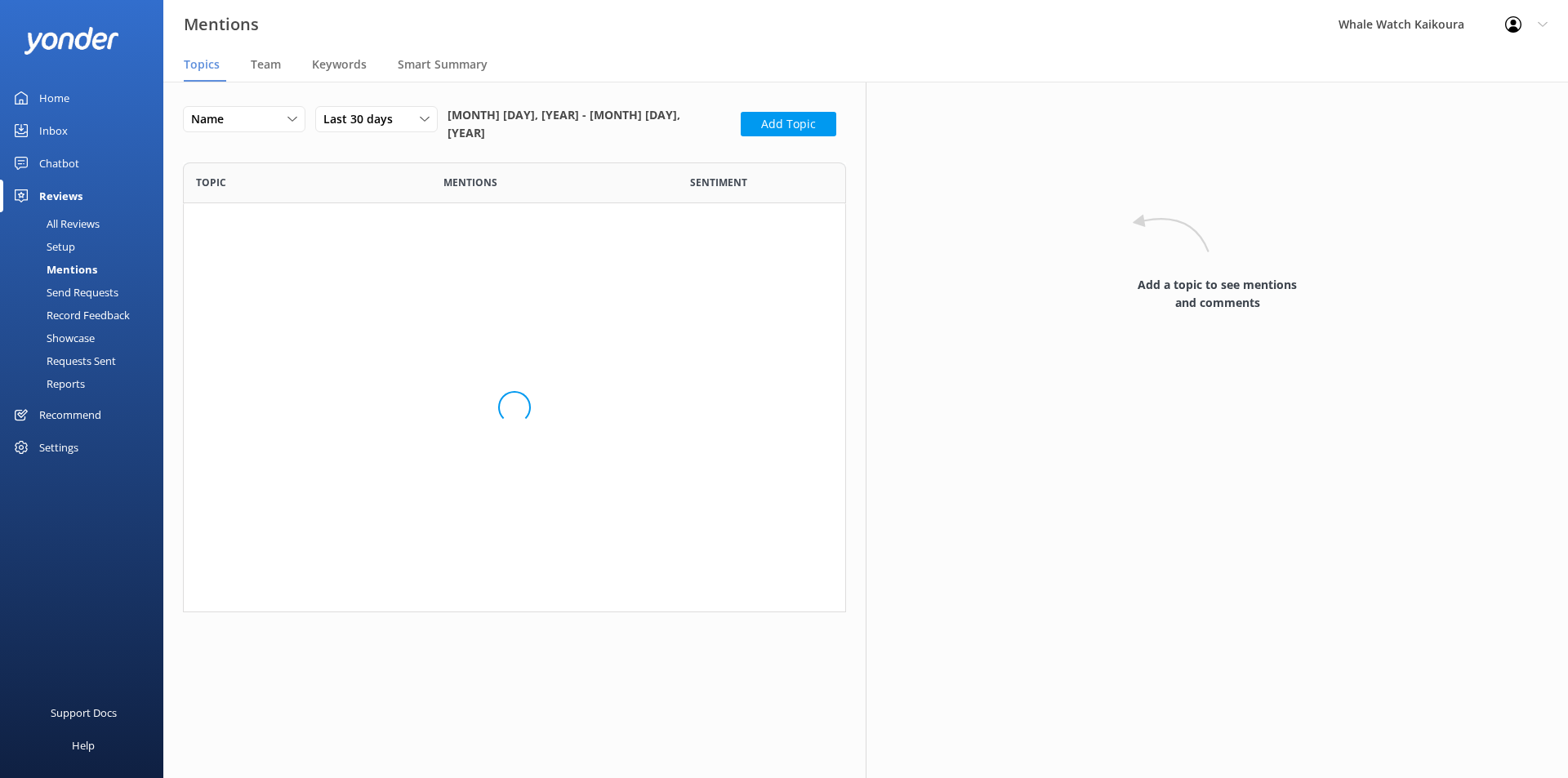 scroll, scrollTop: 13, scrollLeft: 13, axis: both 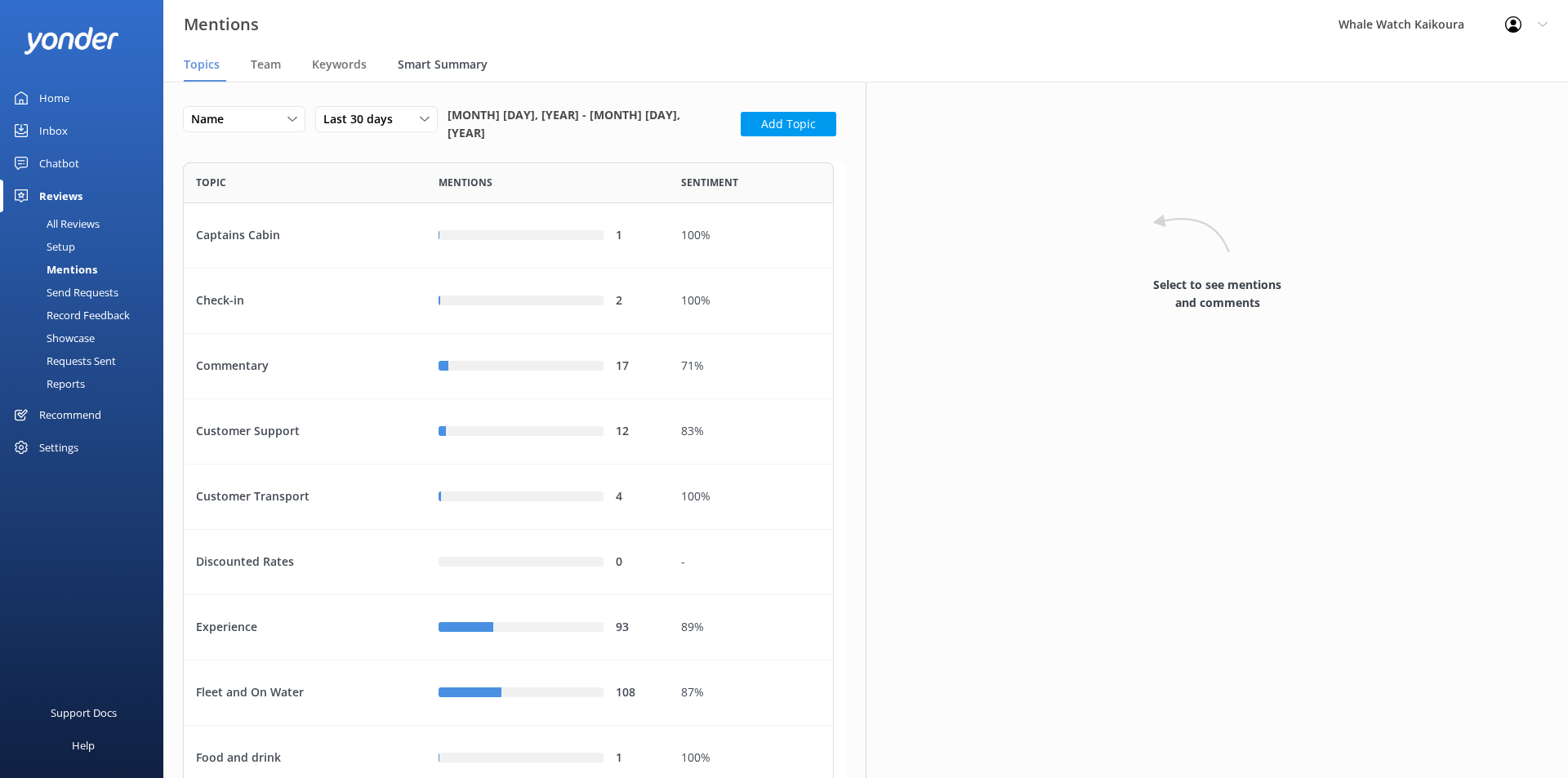 click on "Smart Summary" at bounding box center (443, 64) 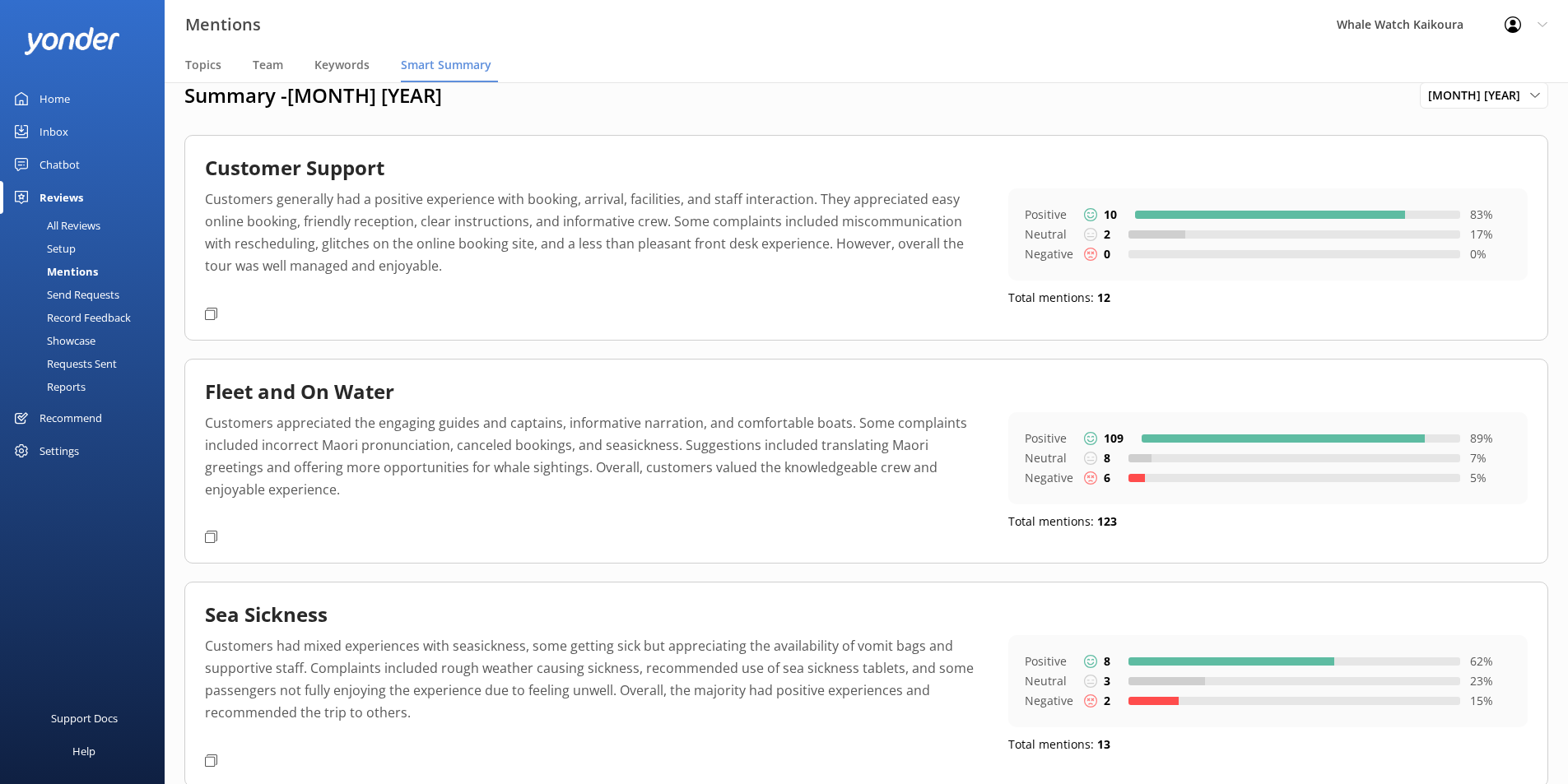 scroll, scrollTop: 26, scrollLeft: 0, axis: vertical 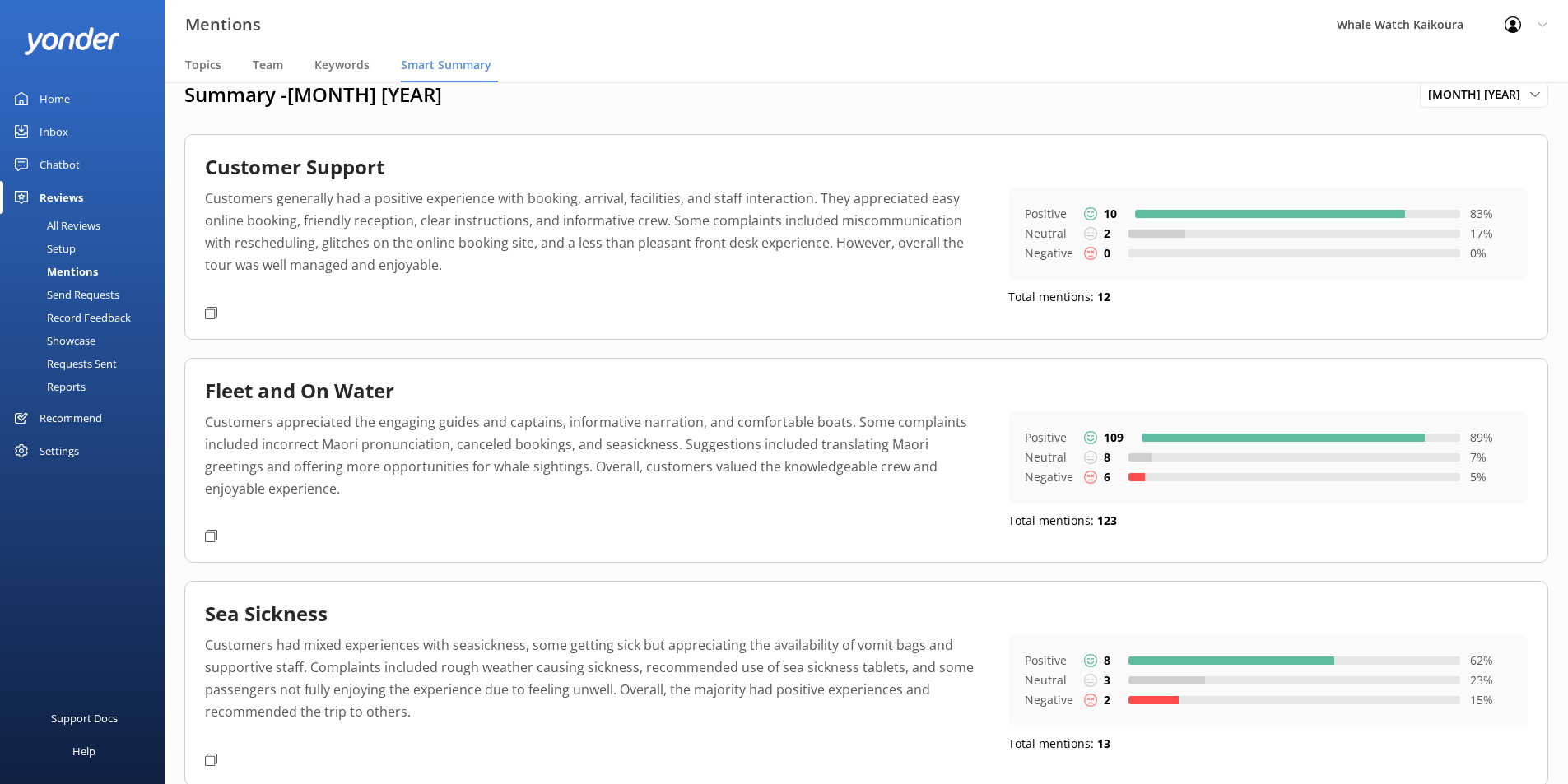 click 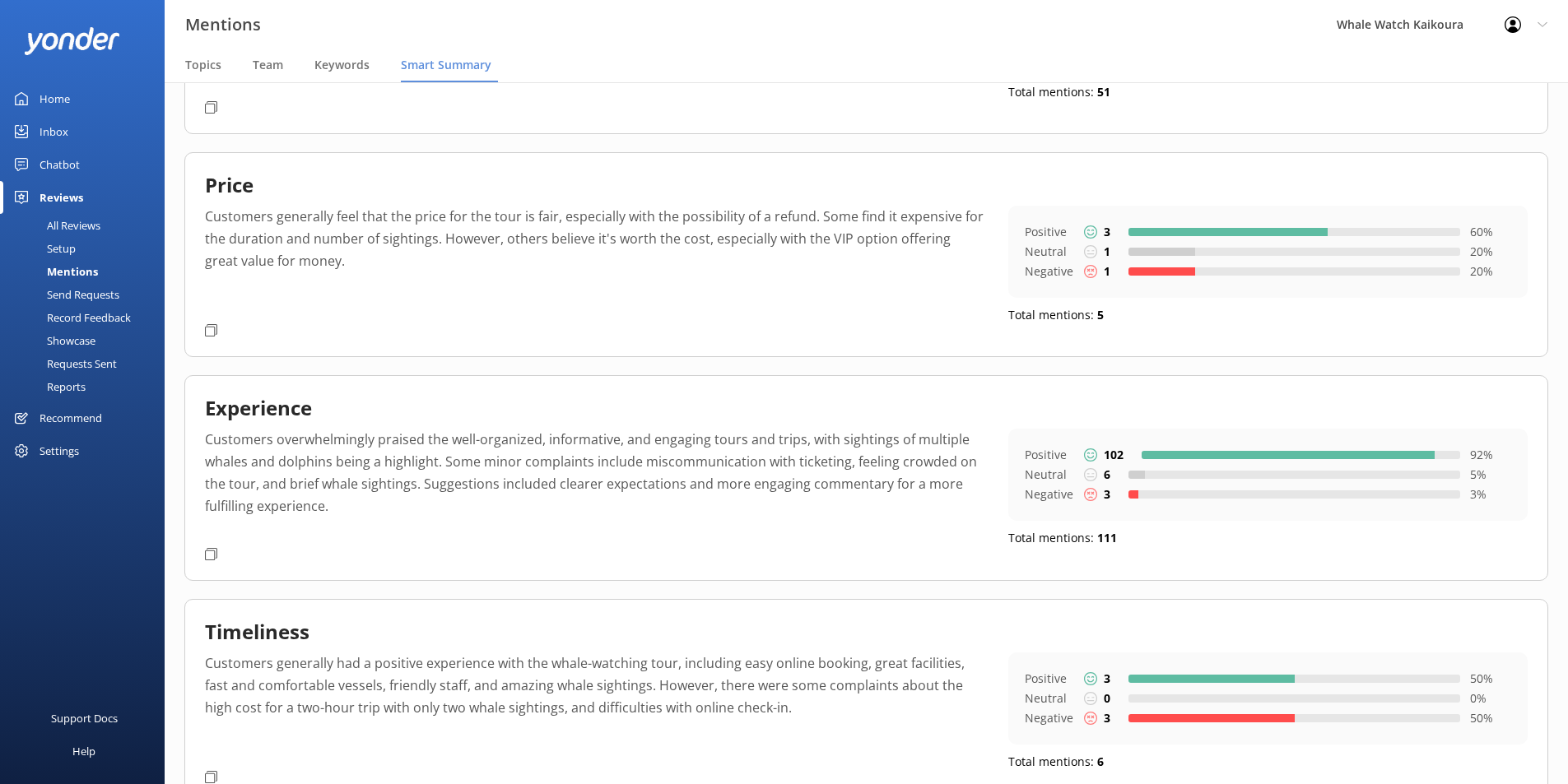 scroll, scrollTop: 903, scrollLeft: 0, axis: vertical 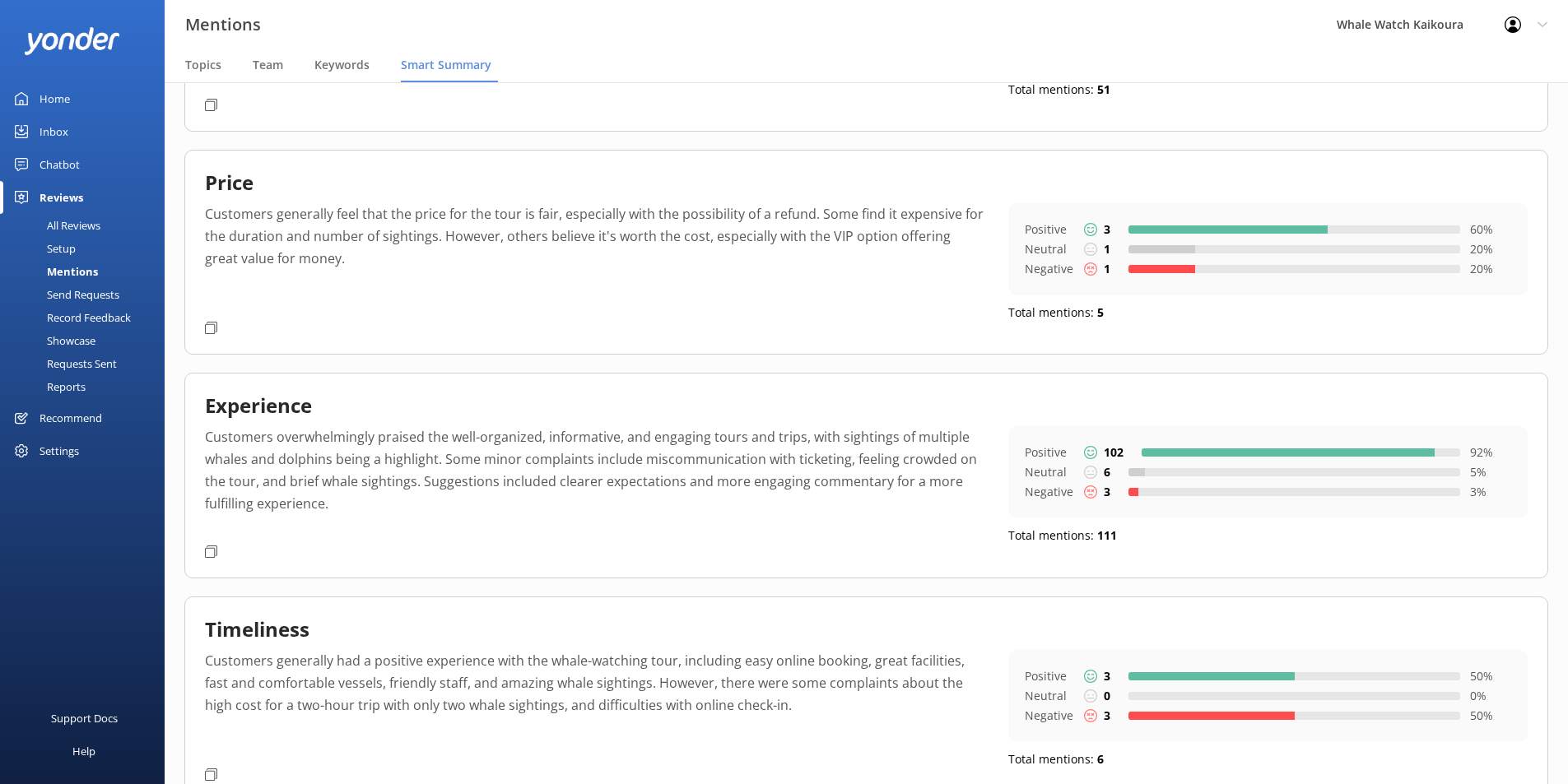 click 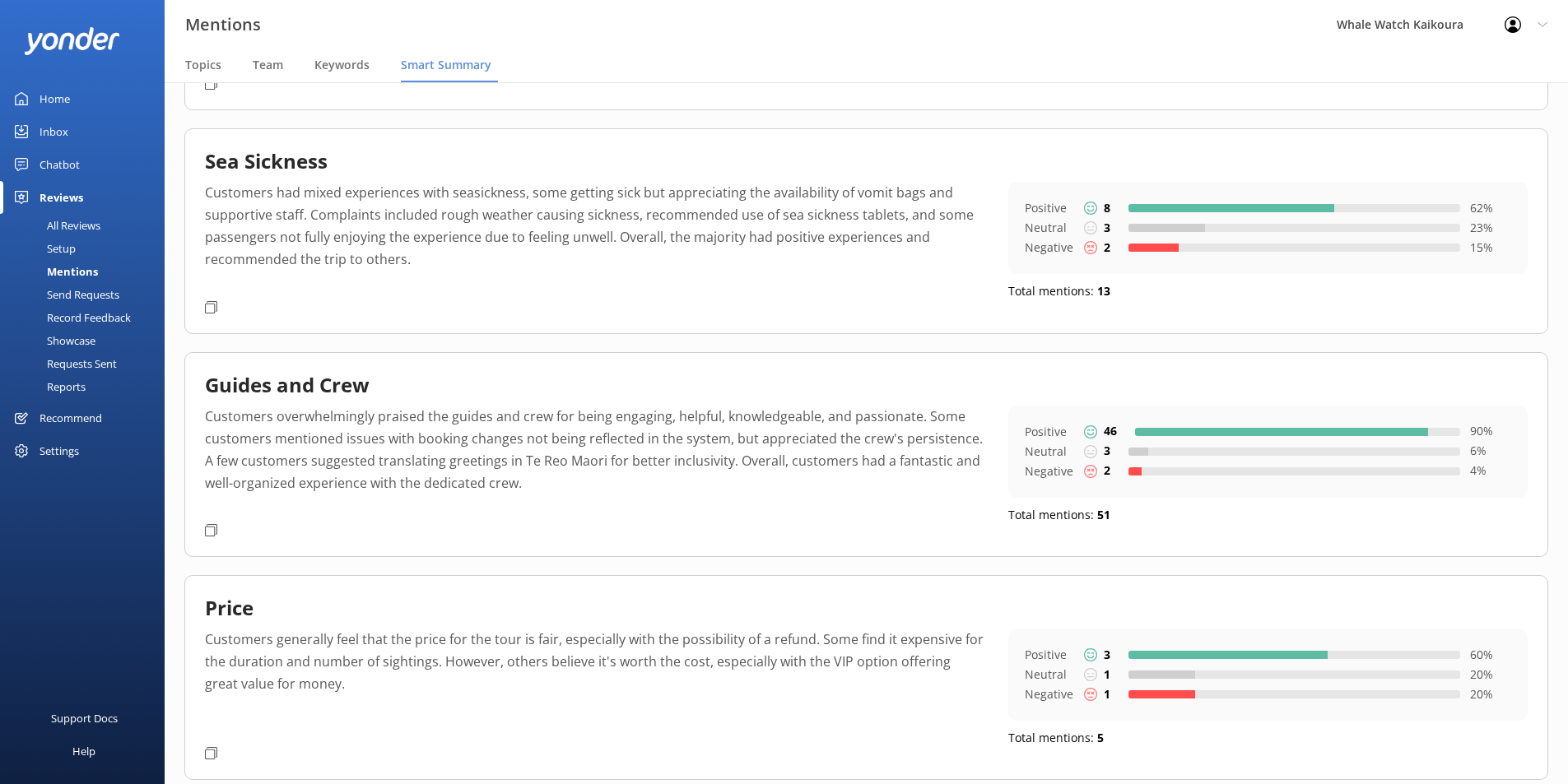 scroll, scrollTop: 479, scrollLeft: 0, axis: vertical 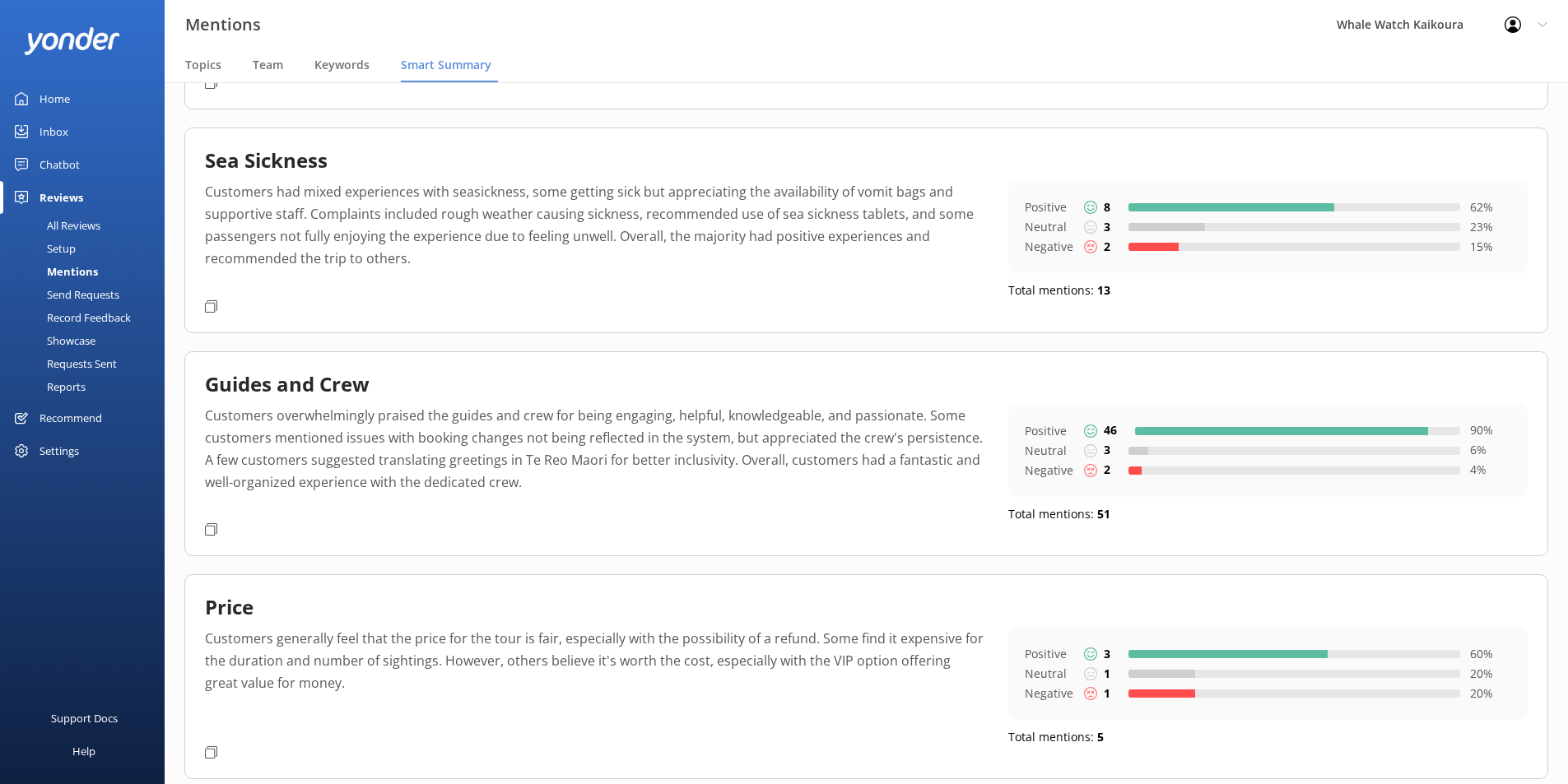 click 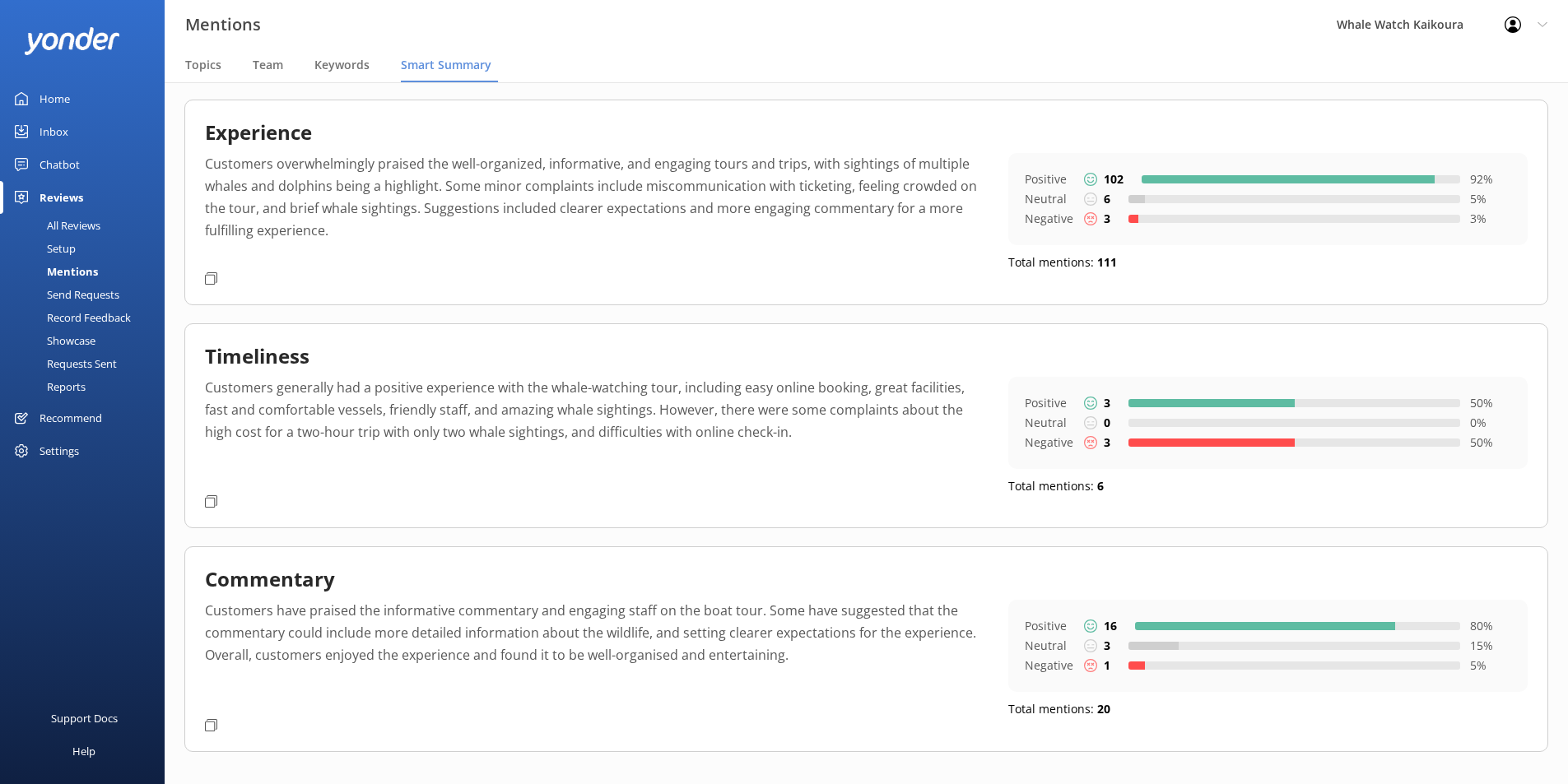 scroll, scrollTop: 1195, scrollLeft: 0, axis: vertical 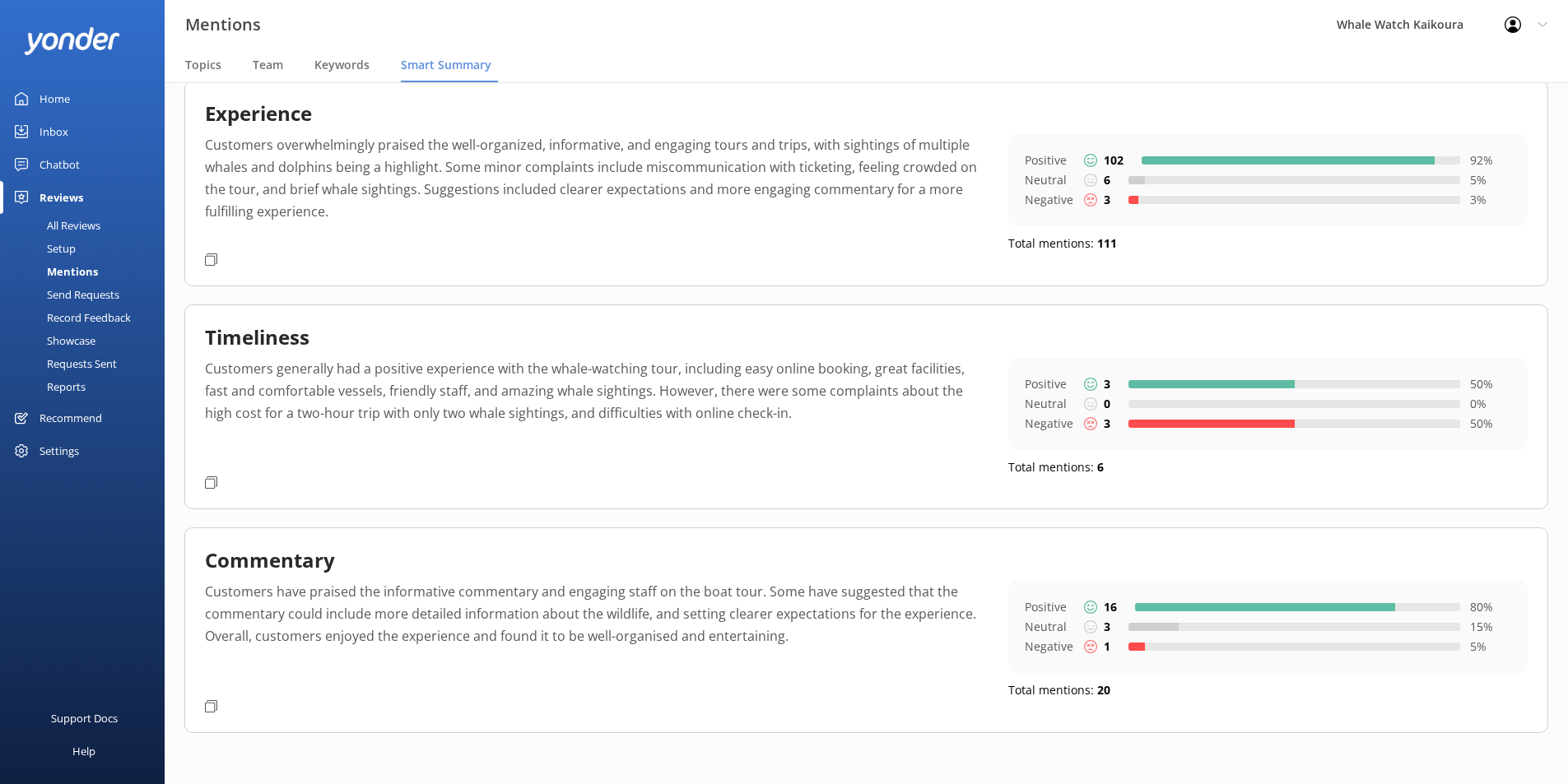 click 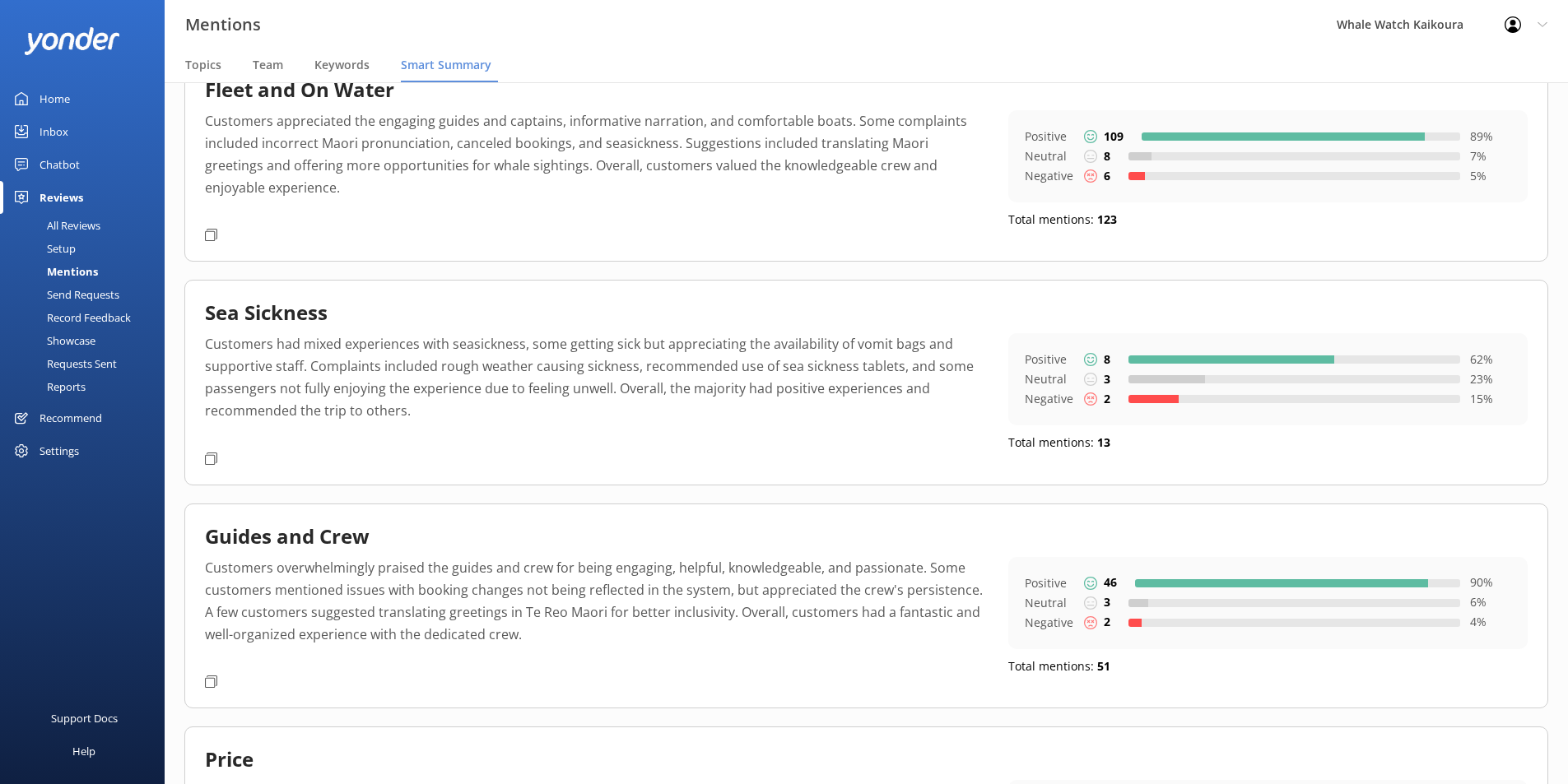 scroll, scrollTop: 327, scrollLeft: 0, axis: vertical 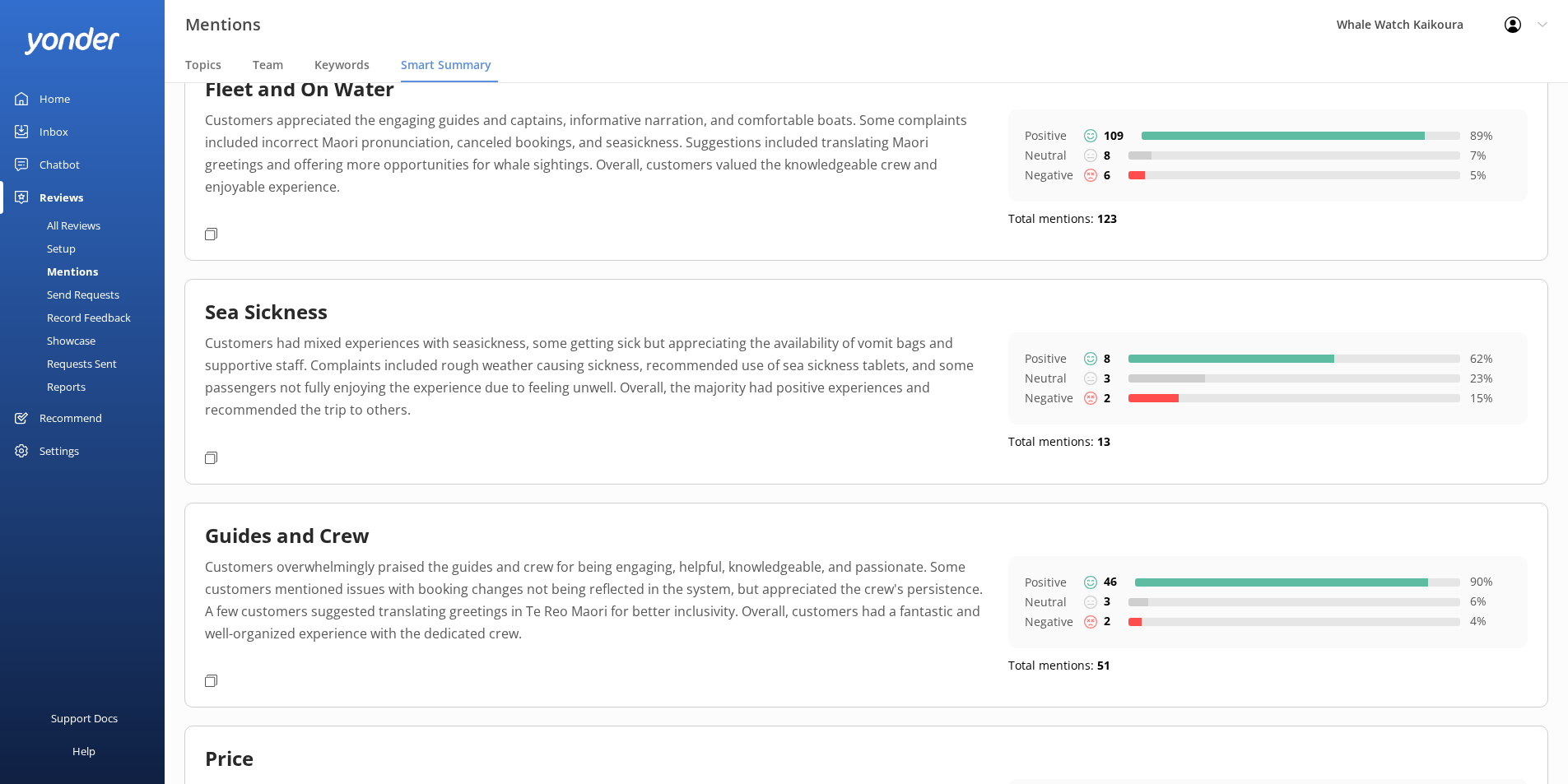 click 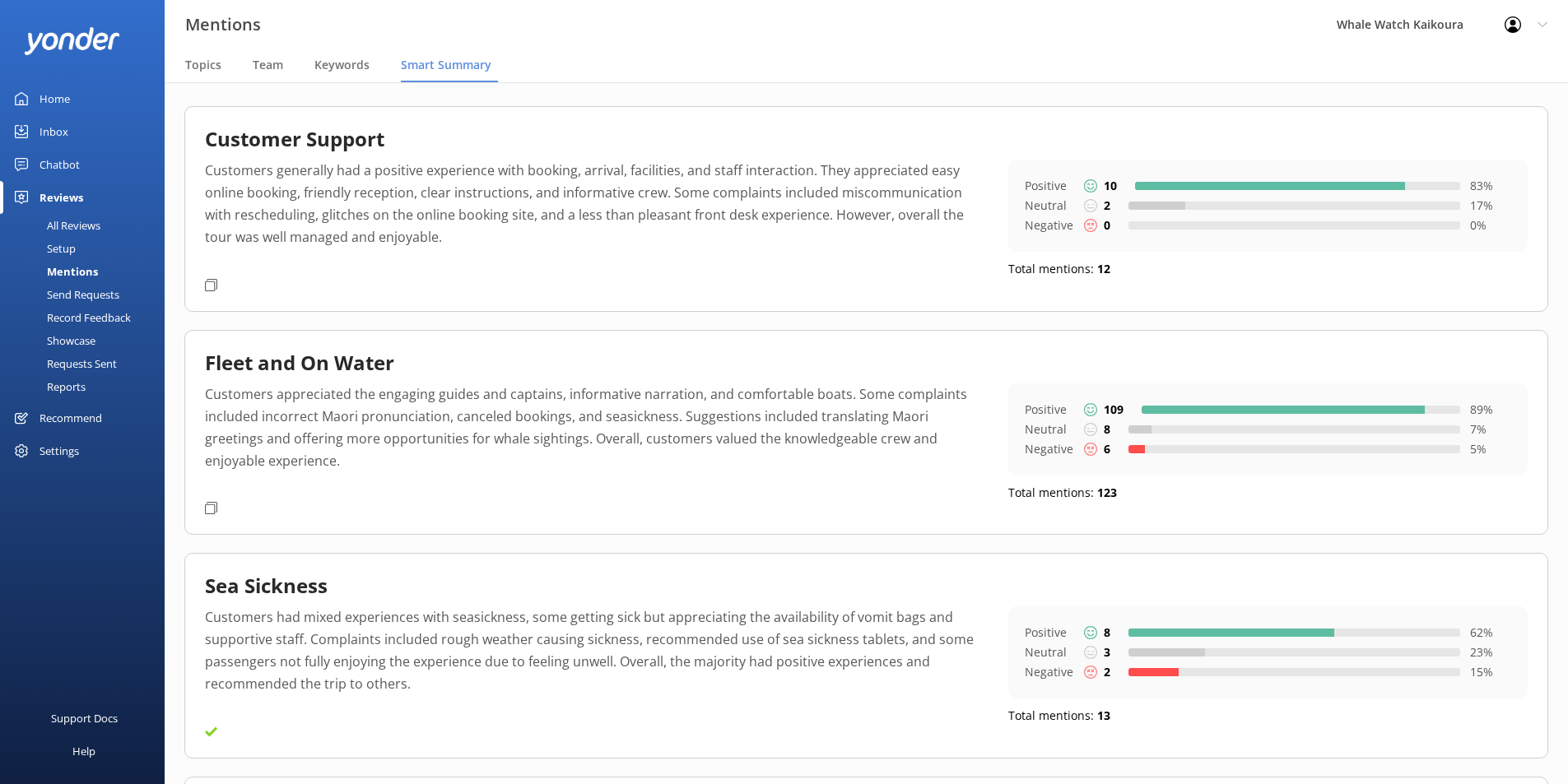 scroll, scrollTop: 0, scrollLeft: 0, axis: both 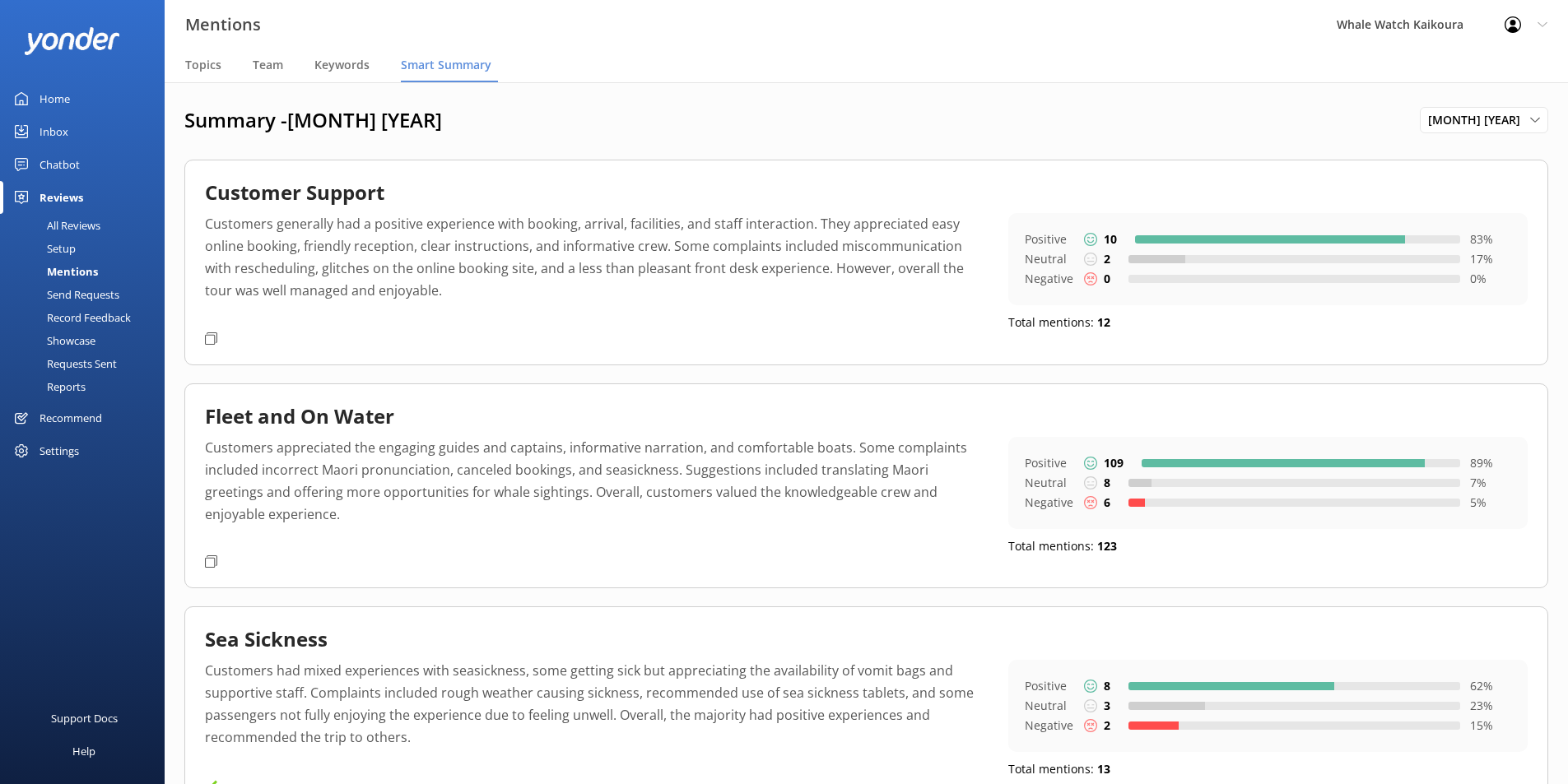click 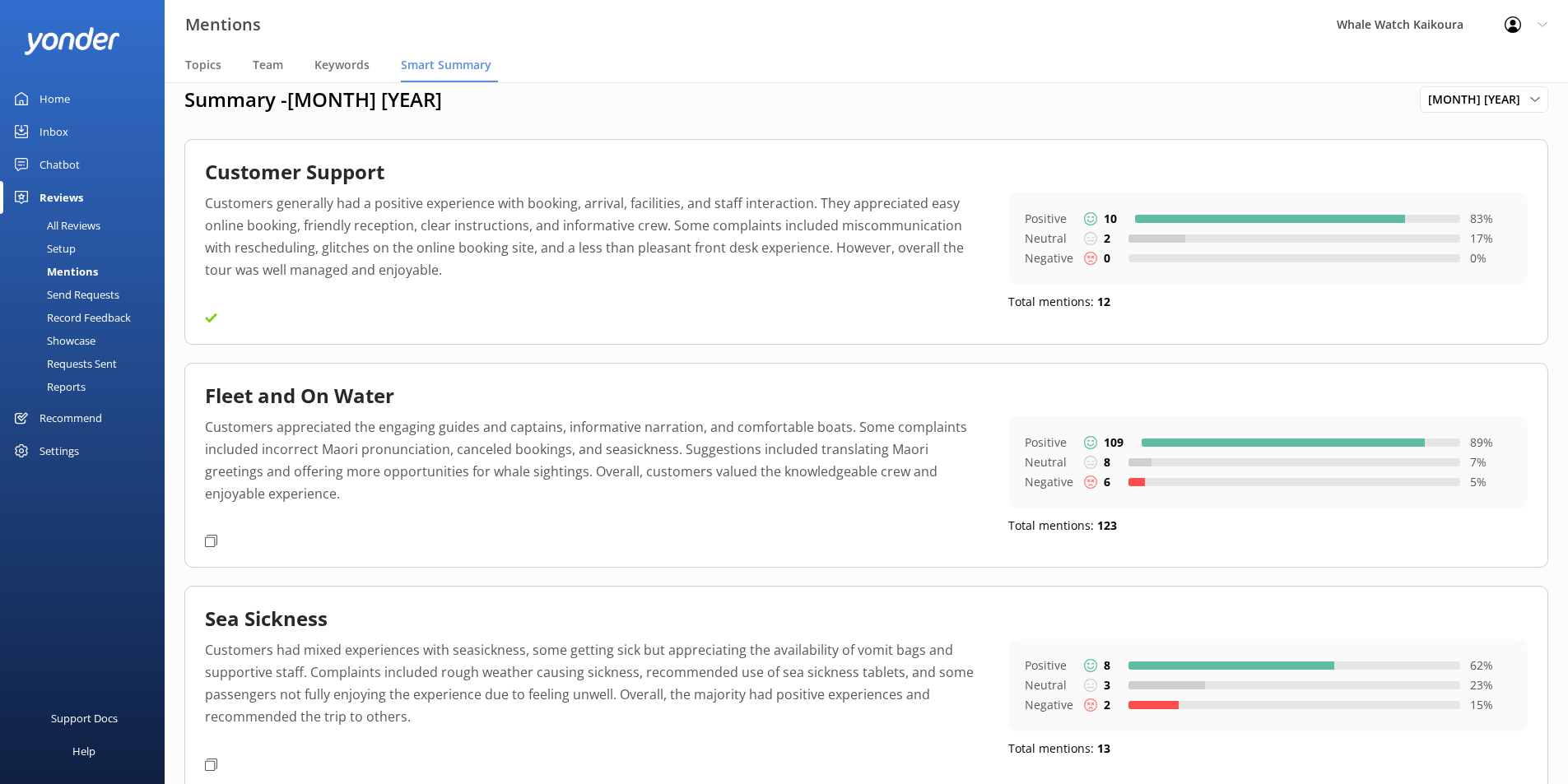 scroll, scrollTop: 0, scrollLeft: 0, axis: both 